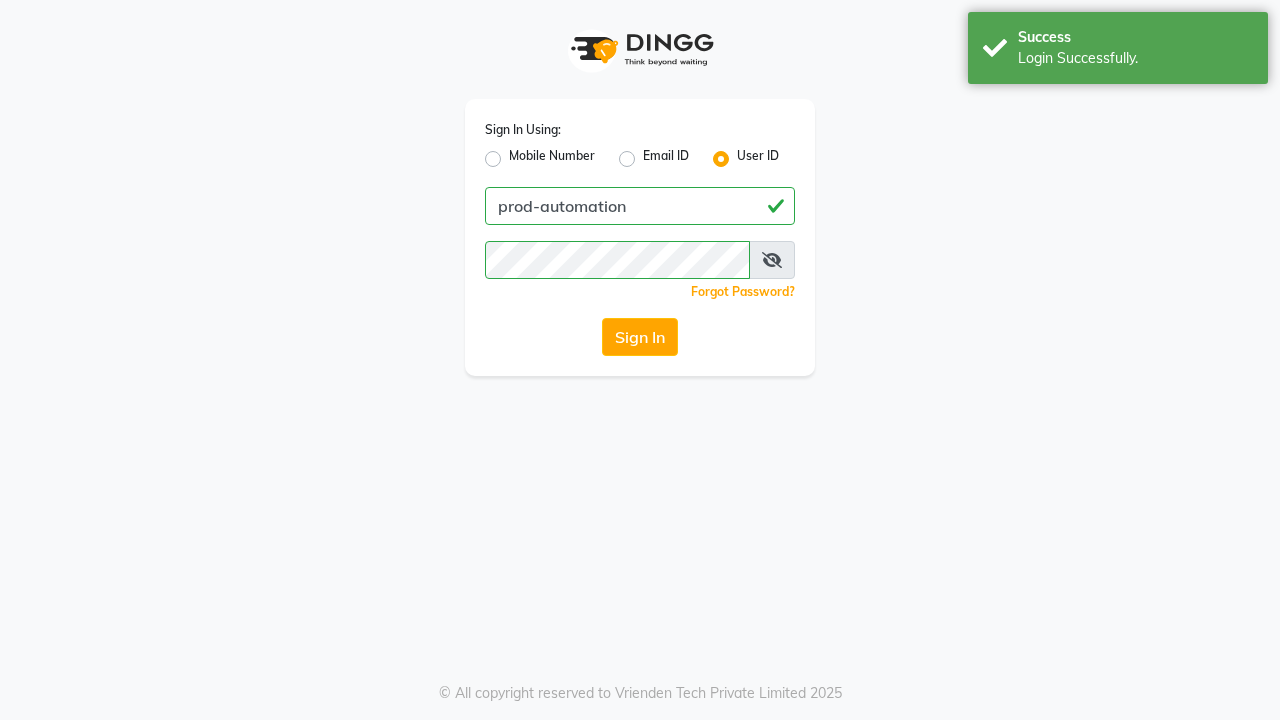 scroll, scrollTop: 0, scrollLeft: 0, axis: both 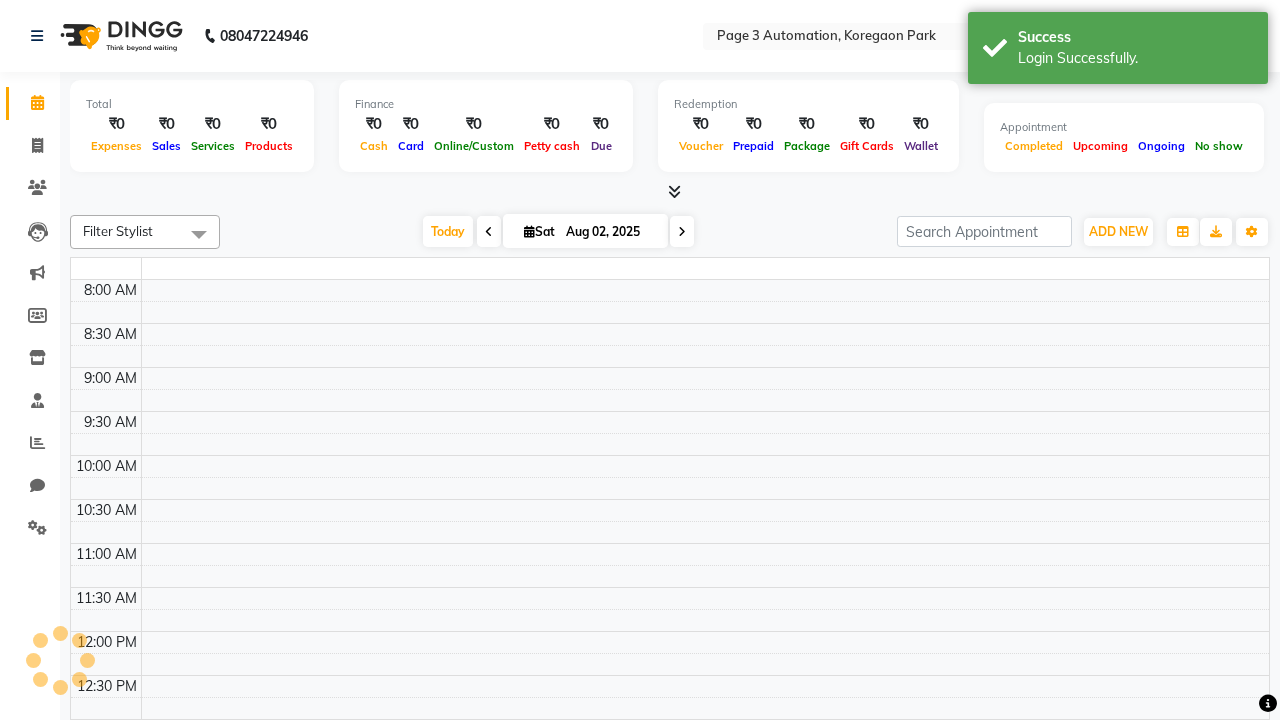 select on "en" 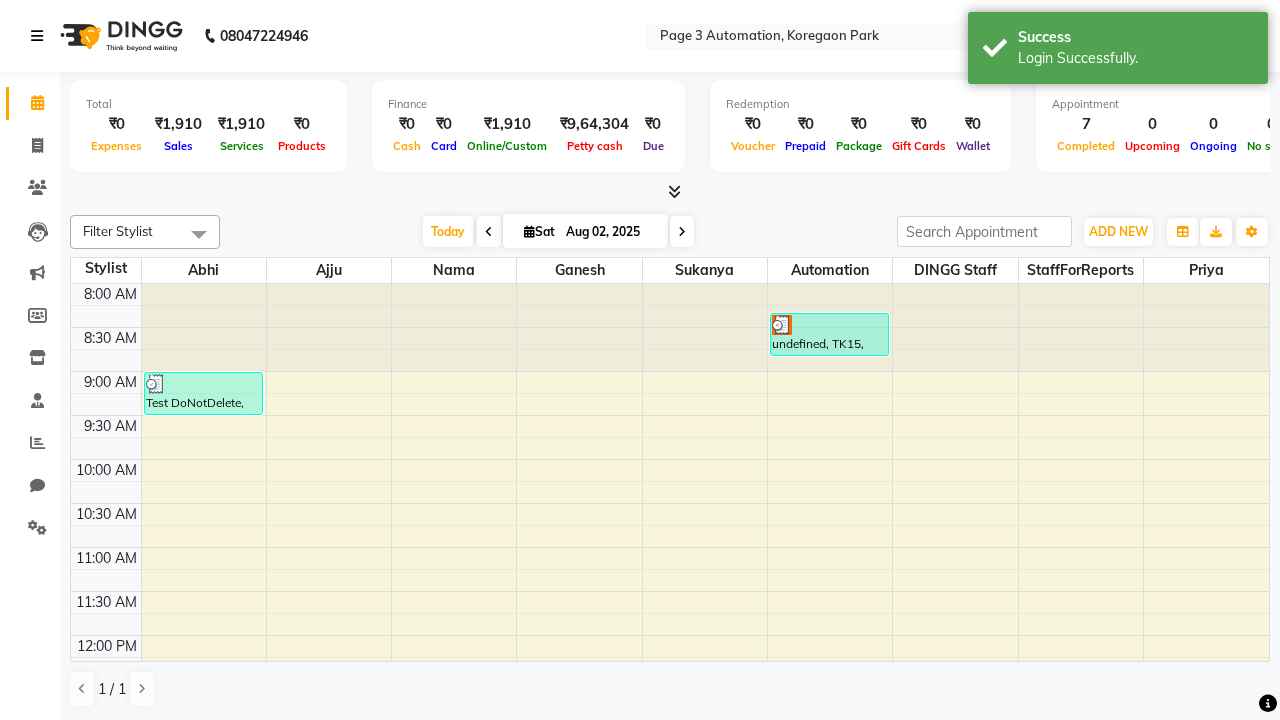 click at bounding box center [37, 36] 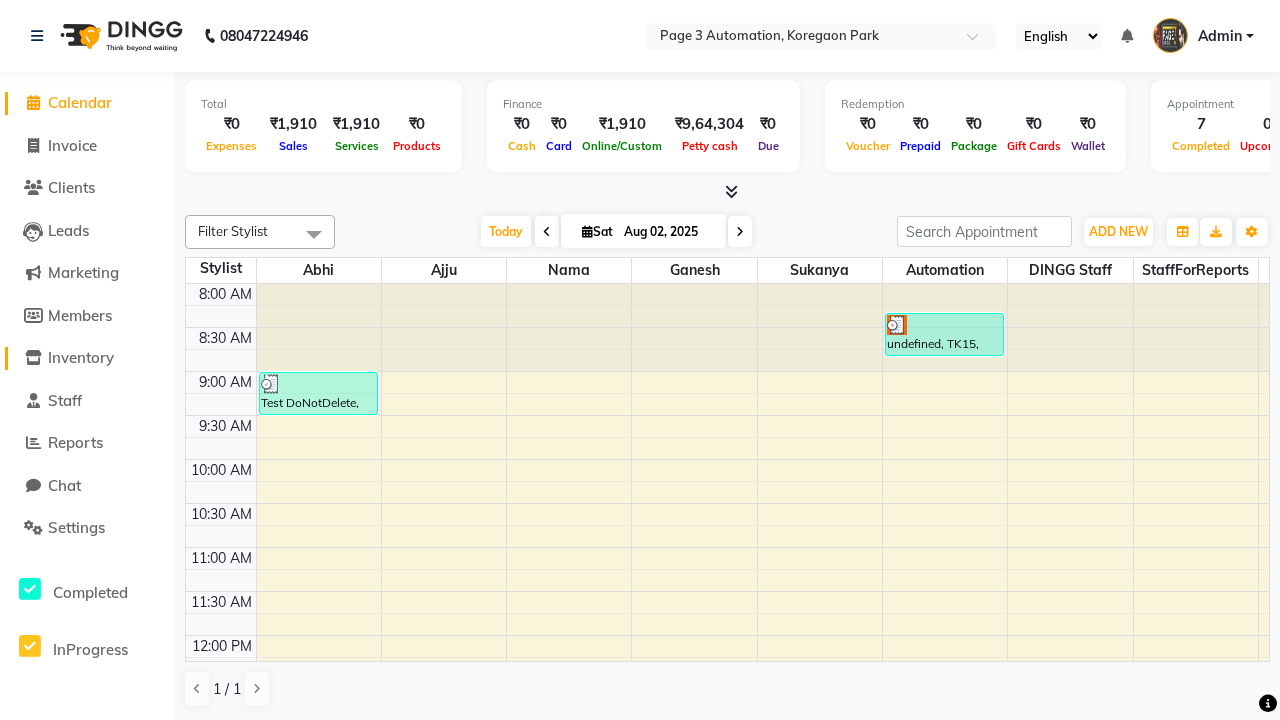 click on "Inventory" 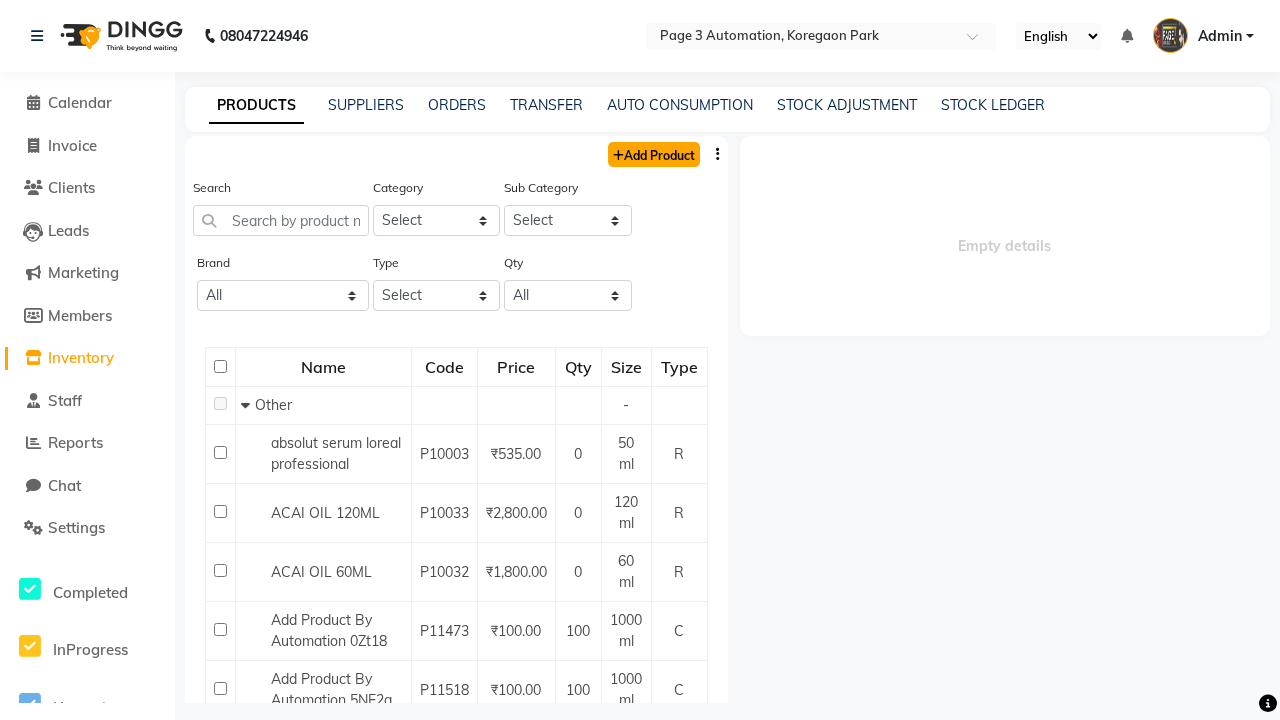 click on "Add Product" 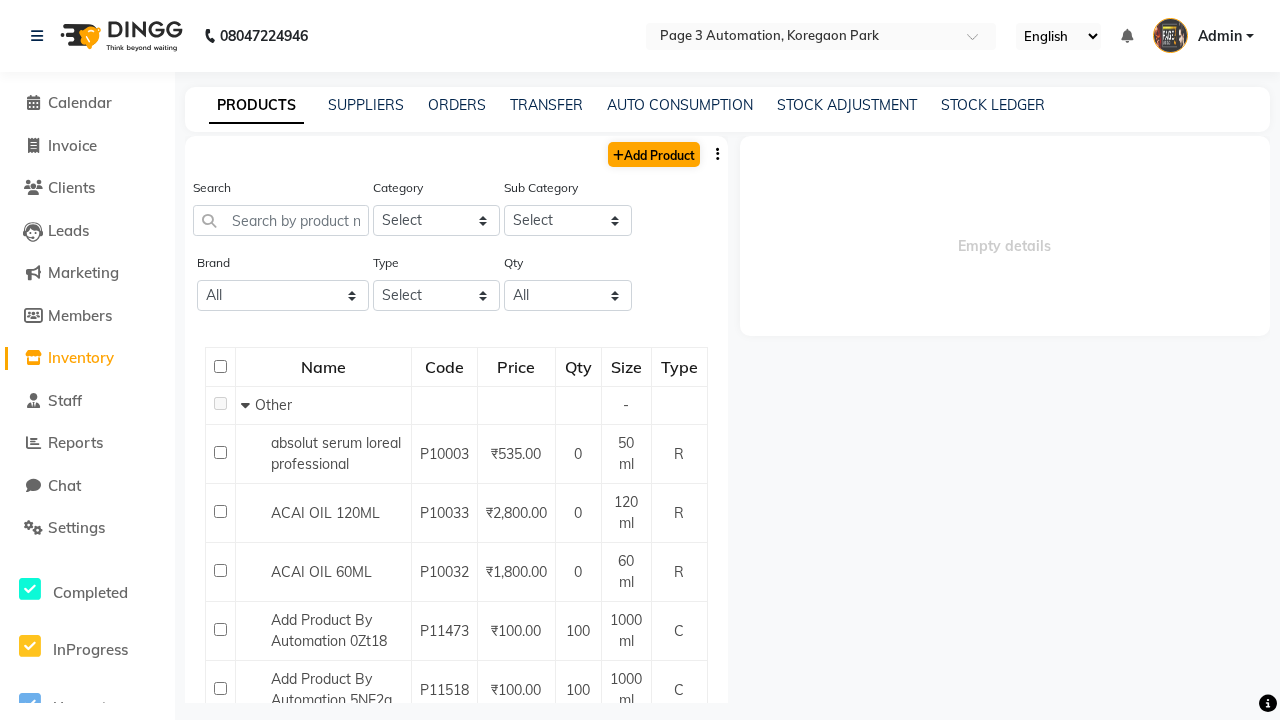 select on "true" 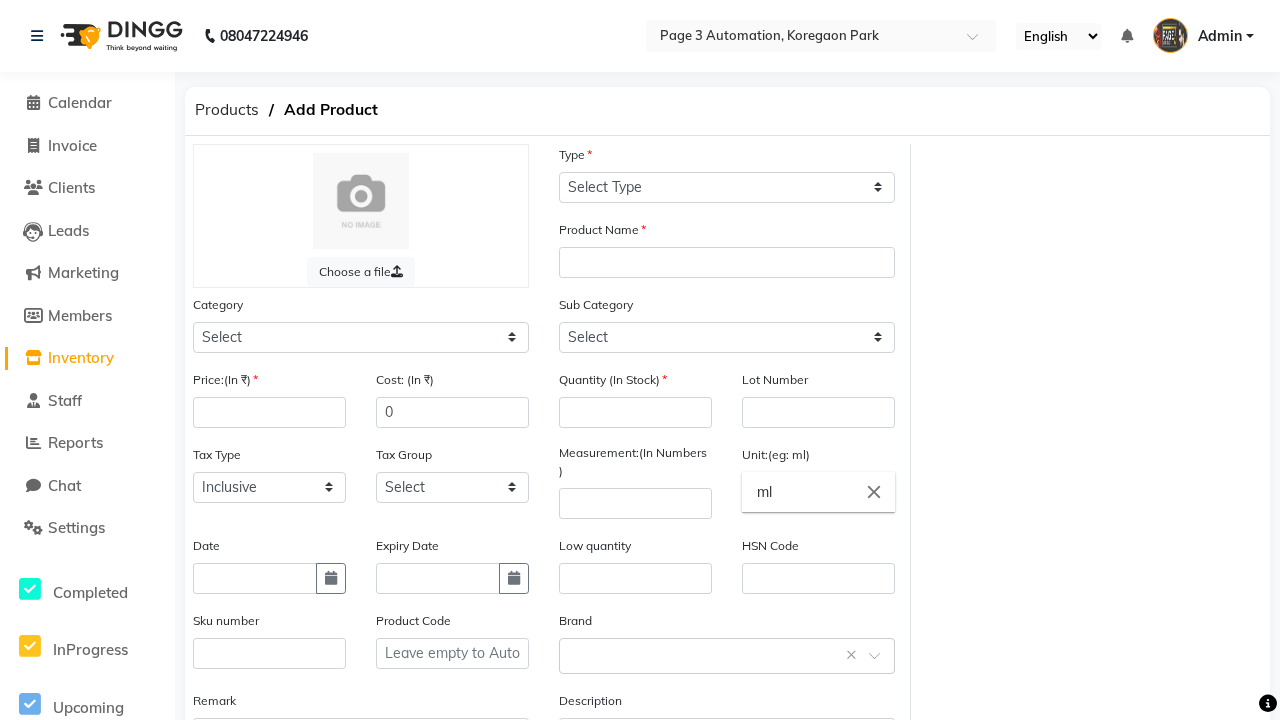 select on "C" 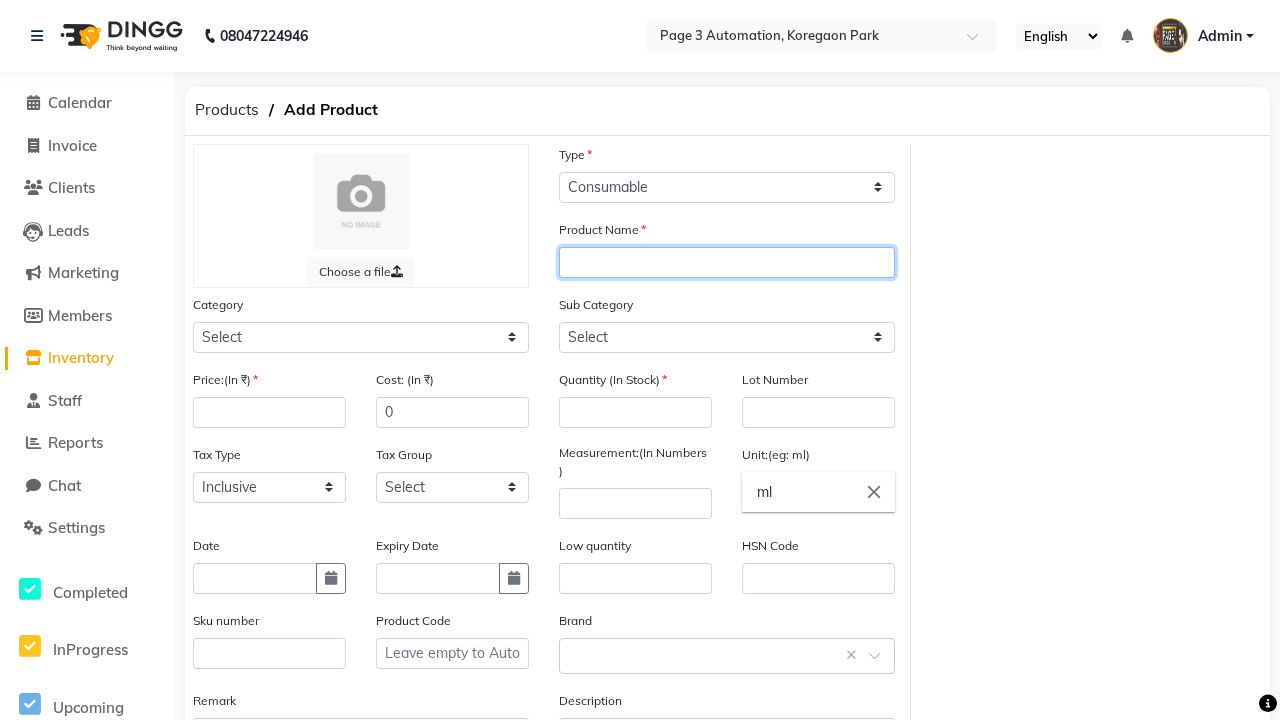 type on "Automation Product nDiBB" 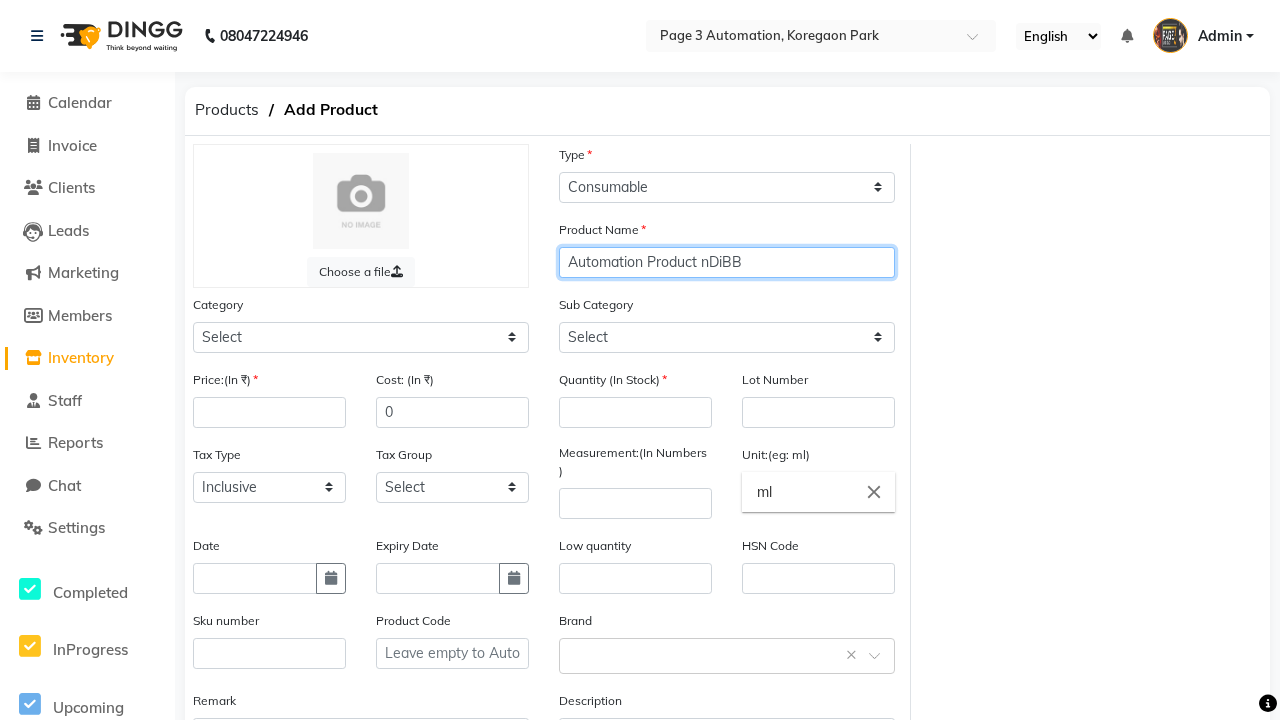 select on "1000" 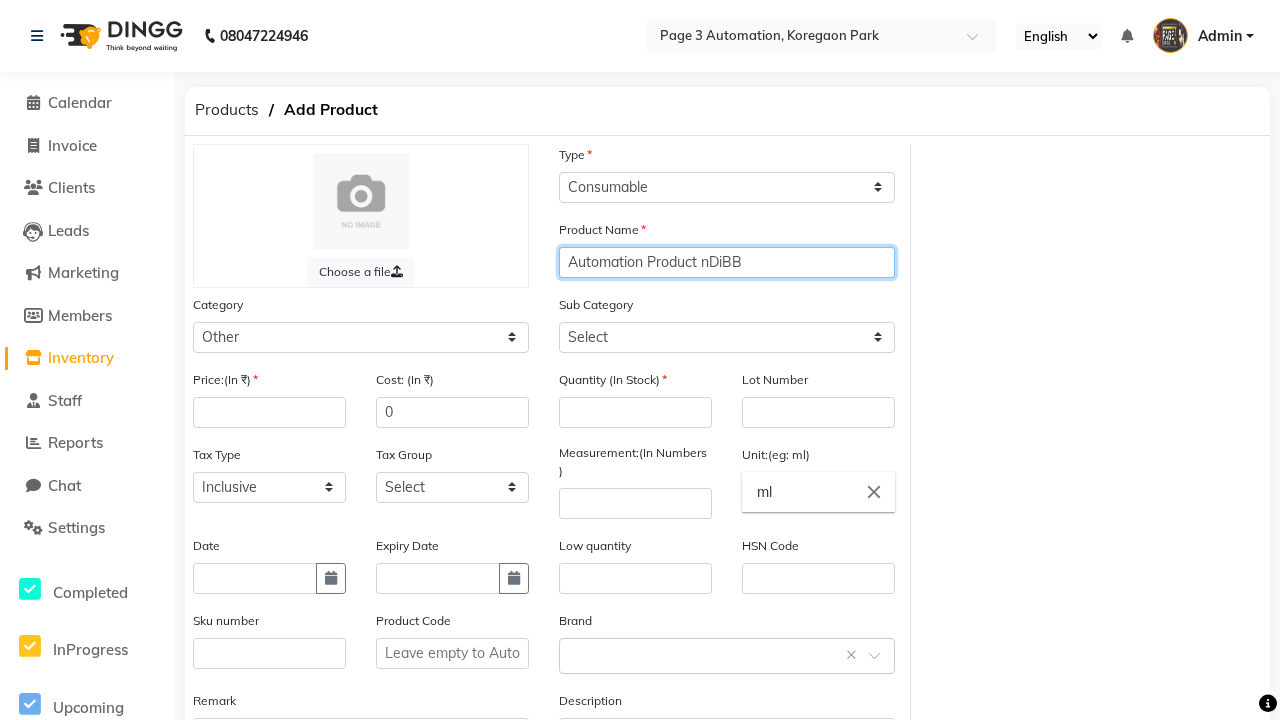 type on "Automation Product nDiBB" 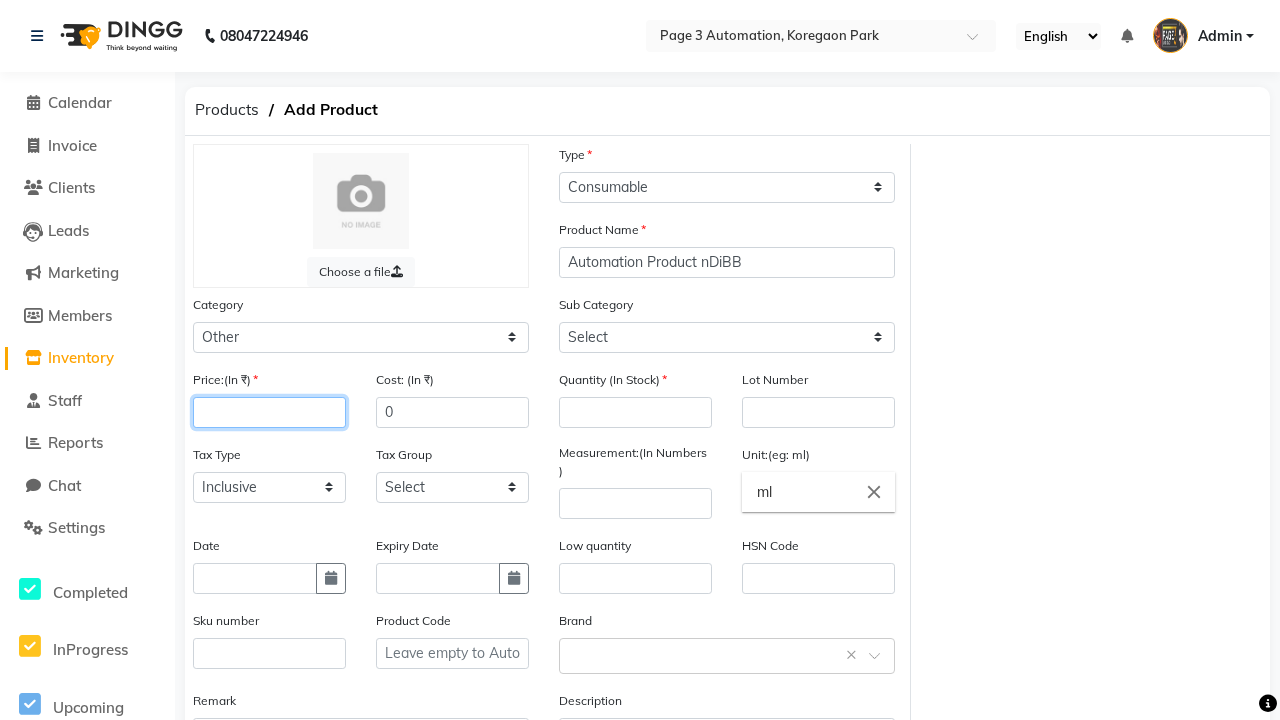 type on "100" 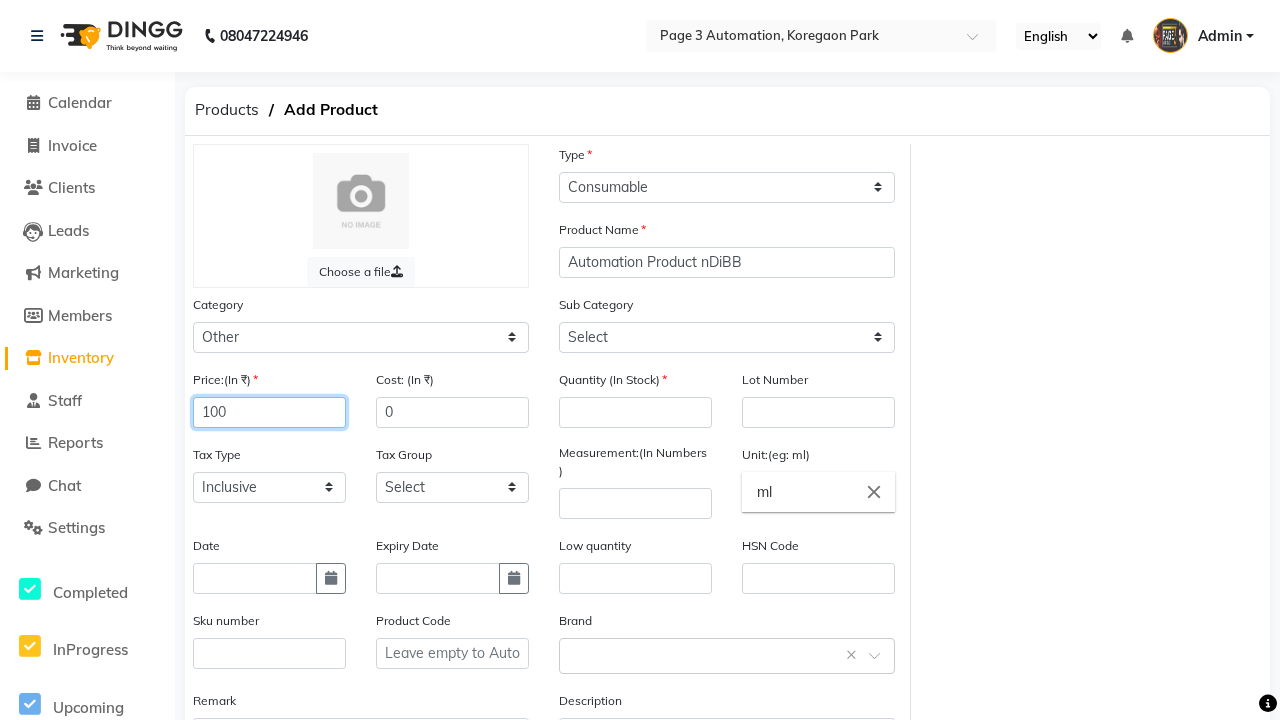select on "1002" 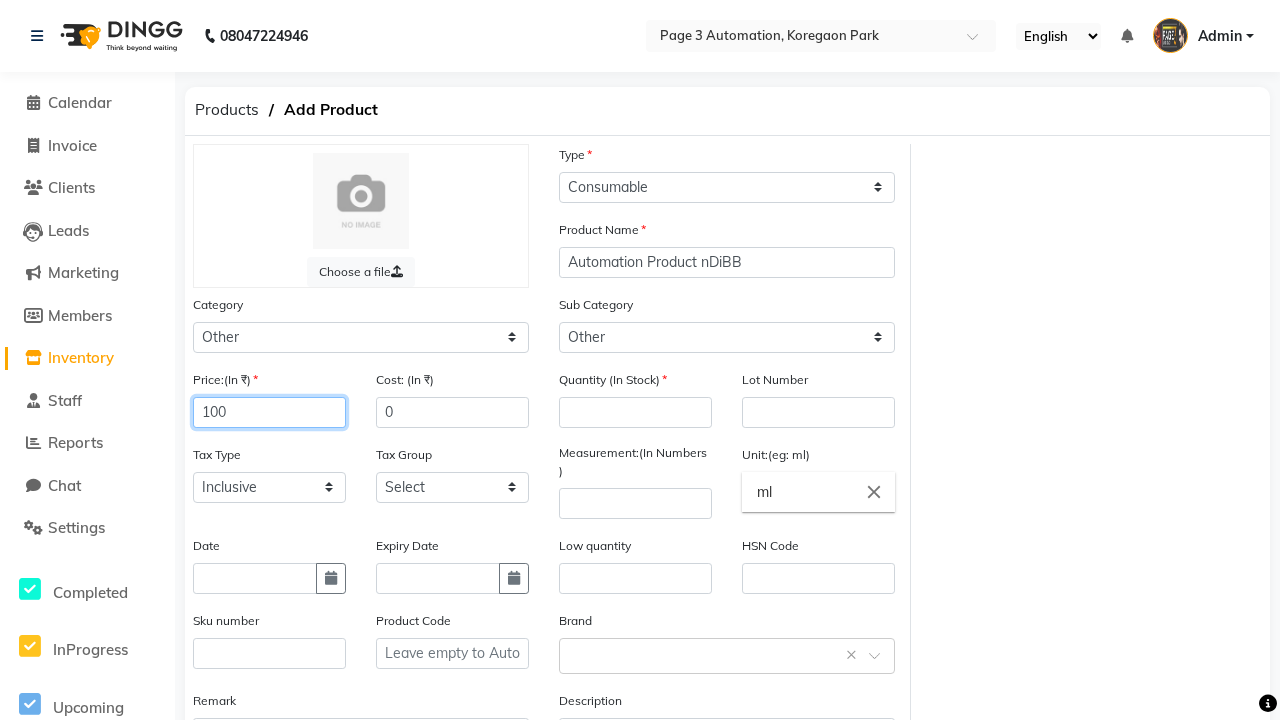 type on "100" 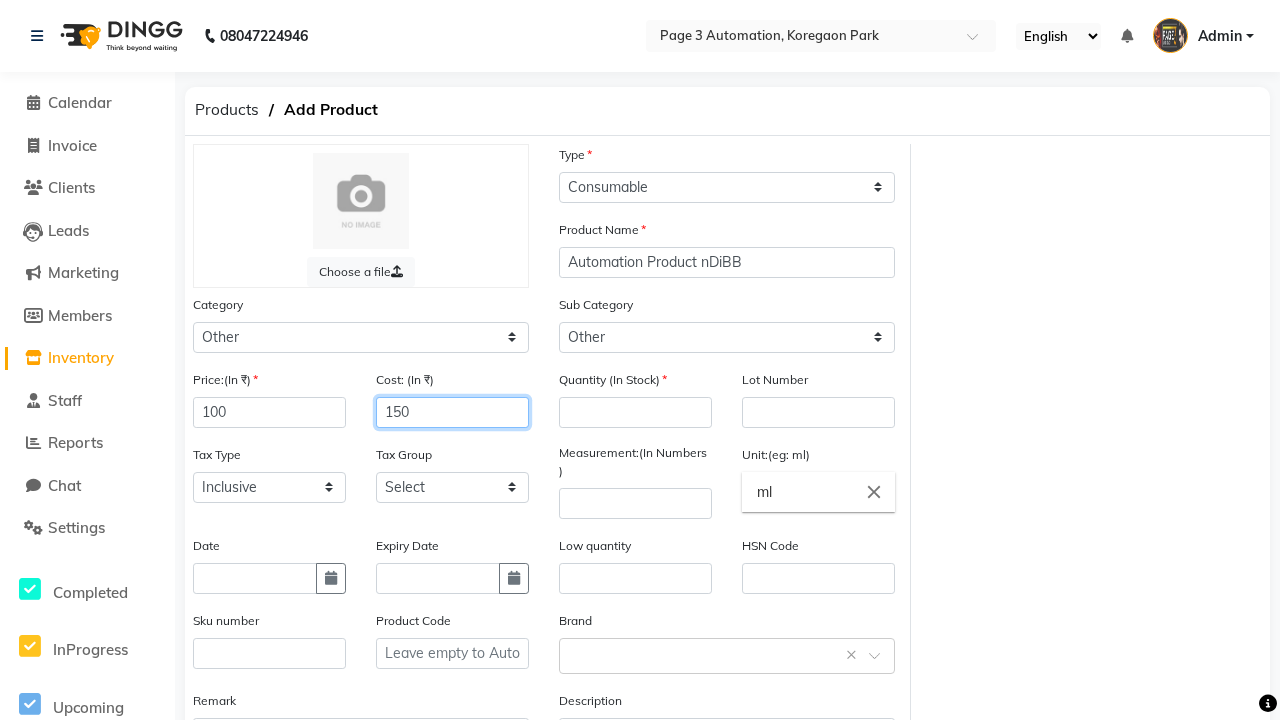 type on "150" 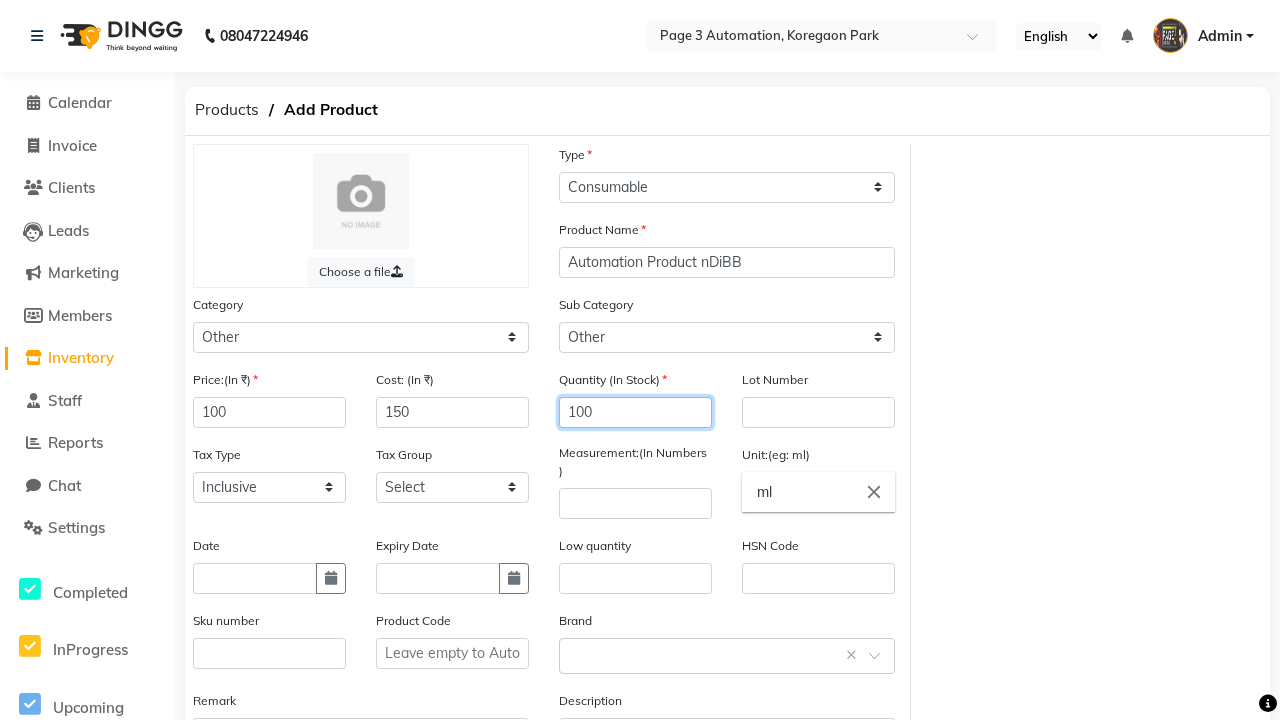 type on "100" 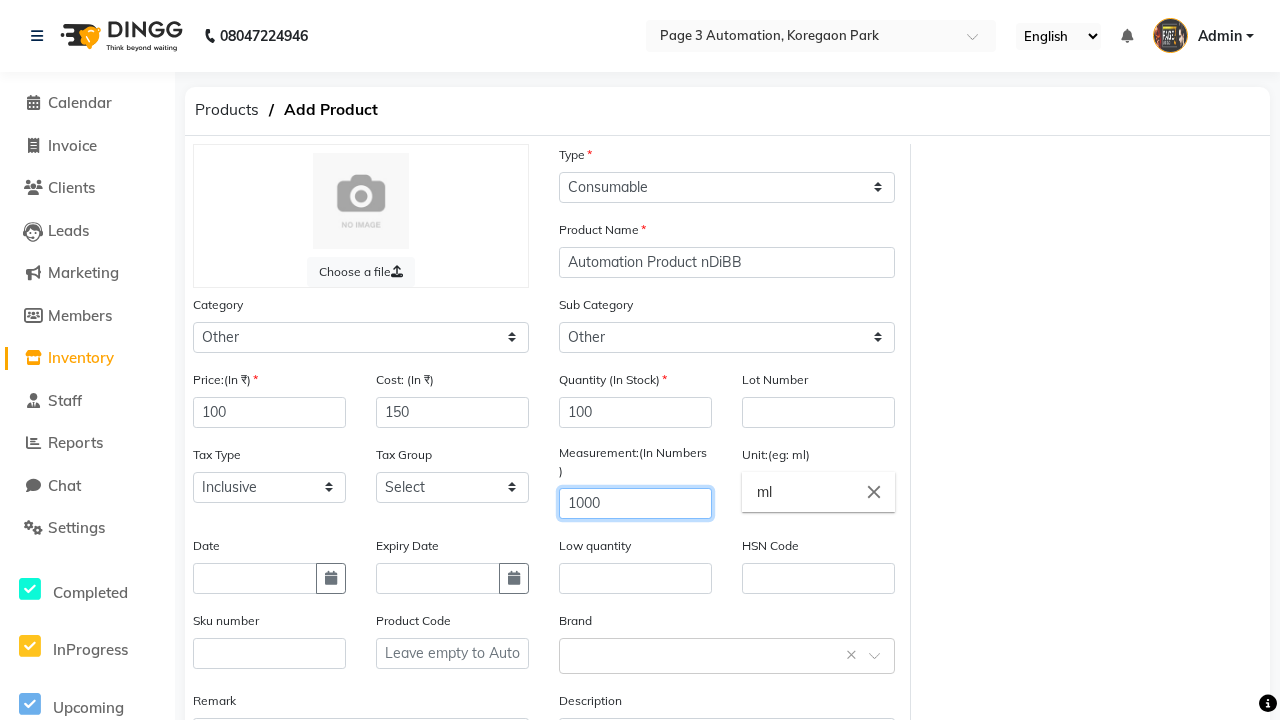 type on "1000" 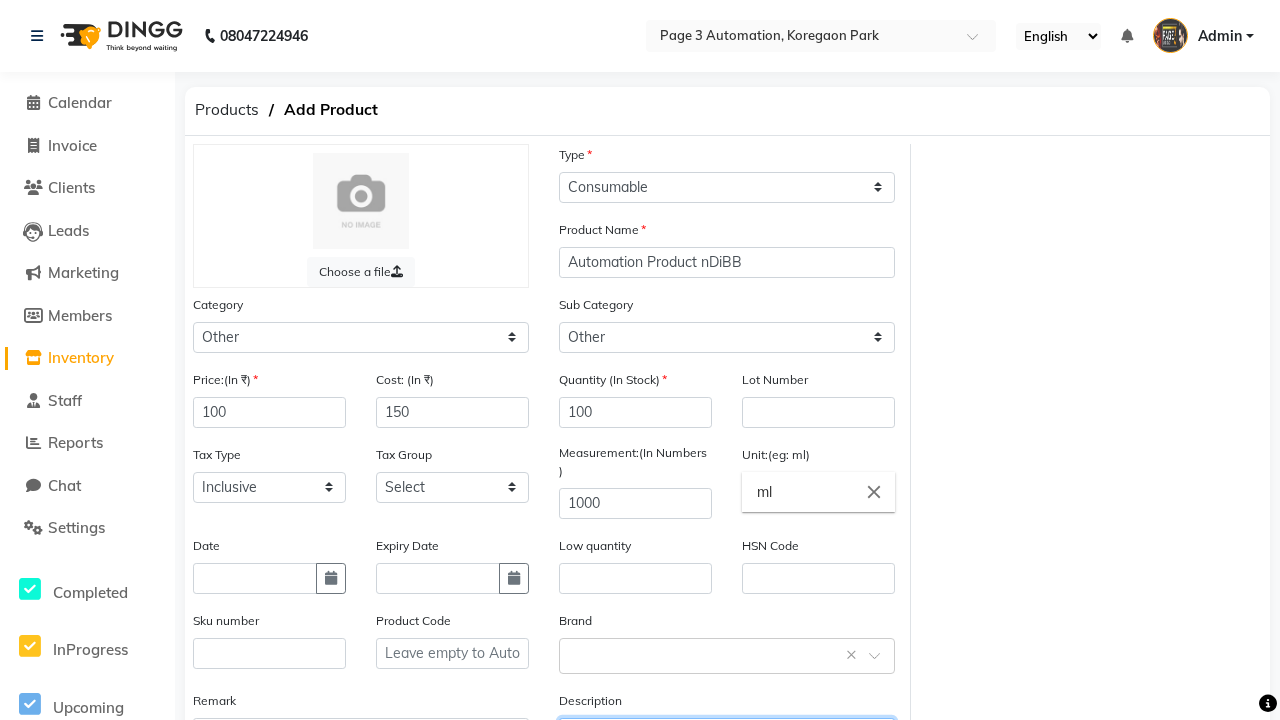 type on "This Product is Created by Automation" 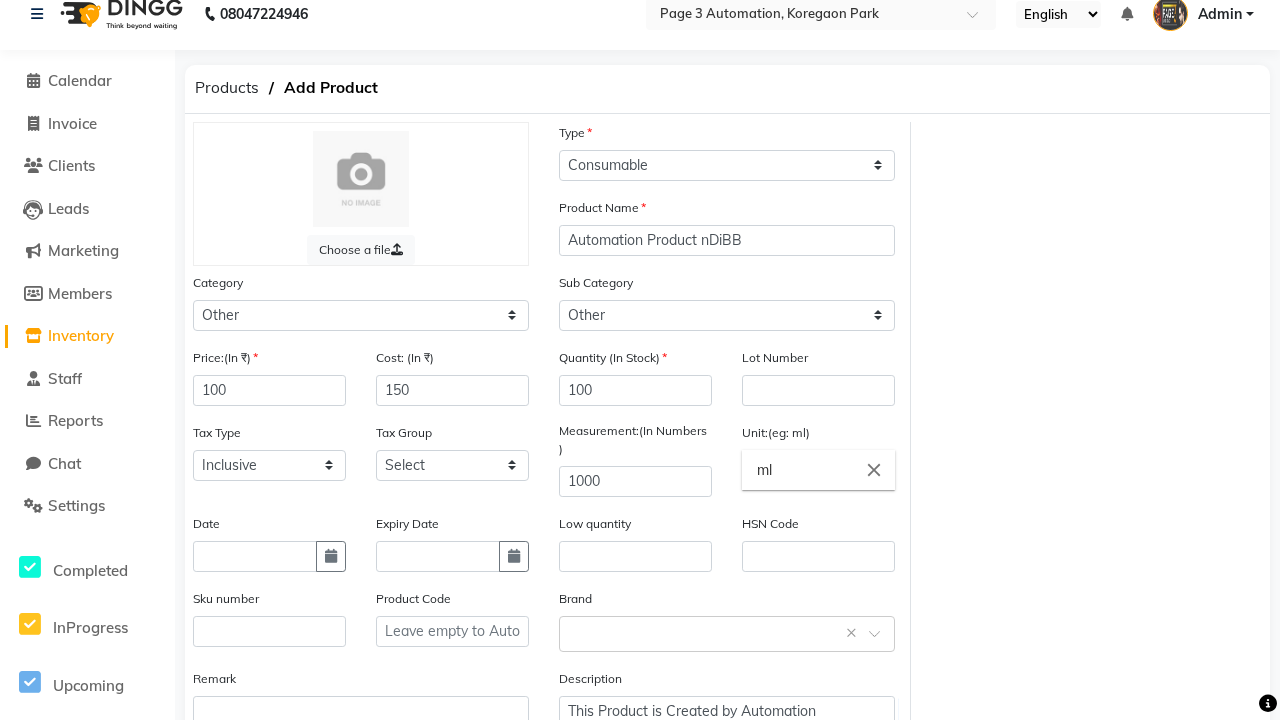 click on "Save" 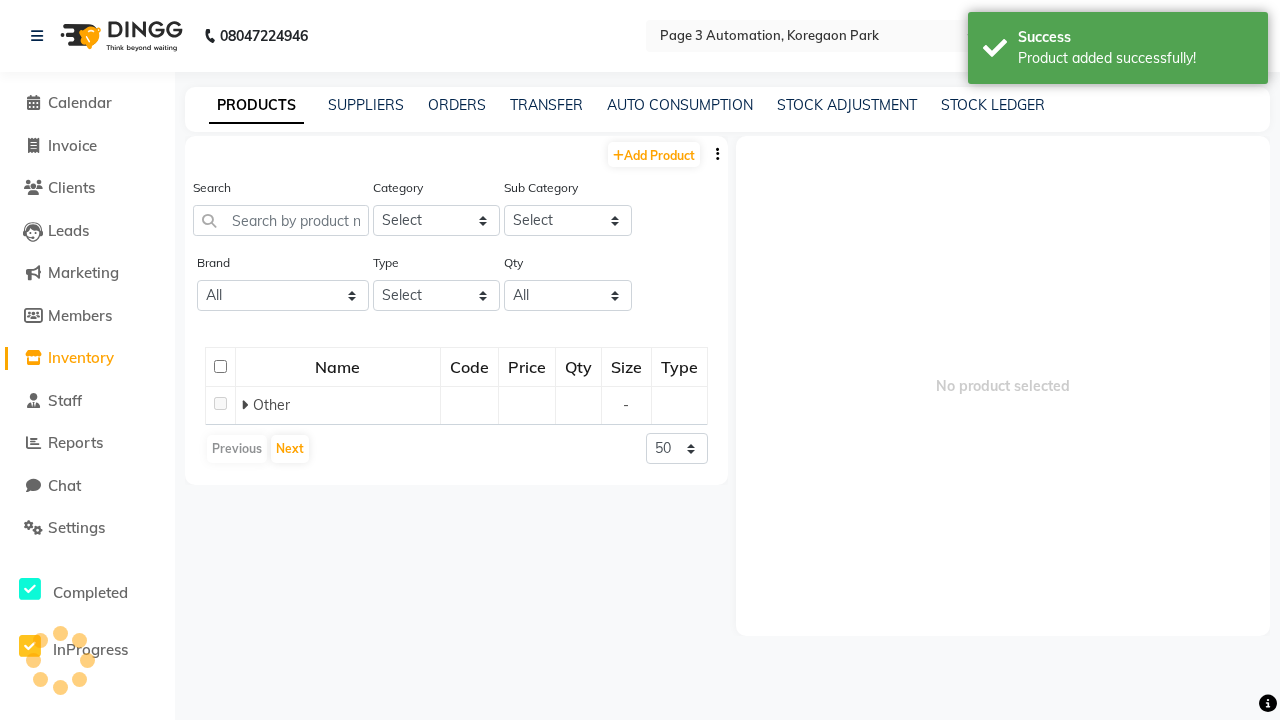 scroll, scrollTop: 0, scrollLeft: 0, axis: both 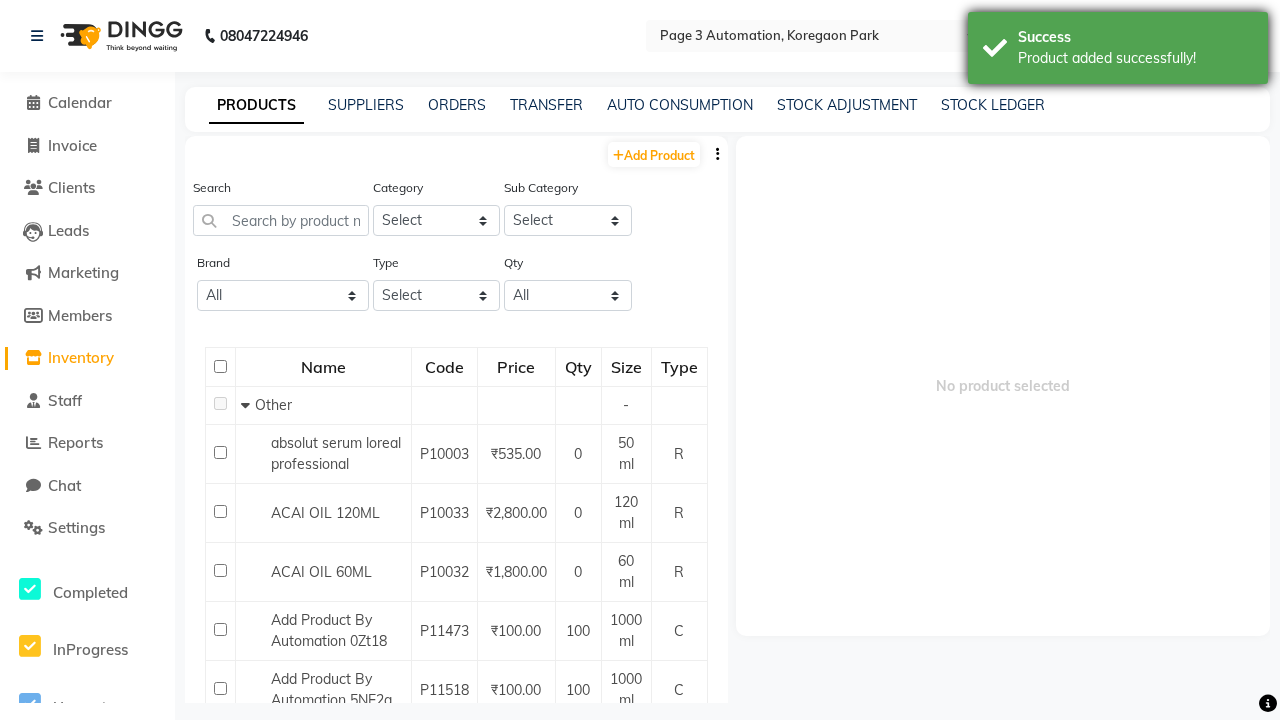 click on "Product added successfully!" at bounding box center (1135, 58) 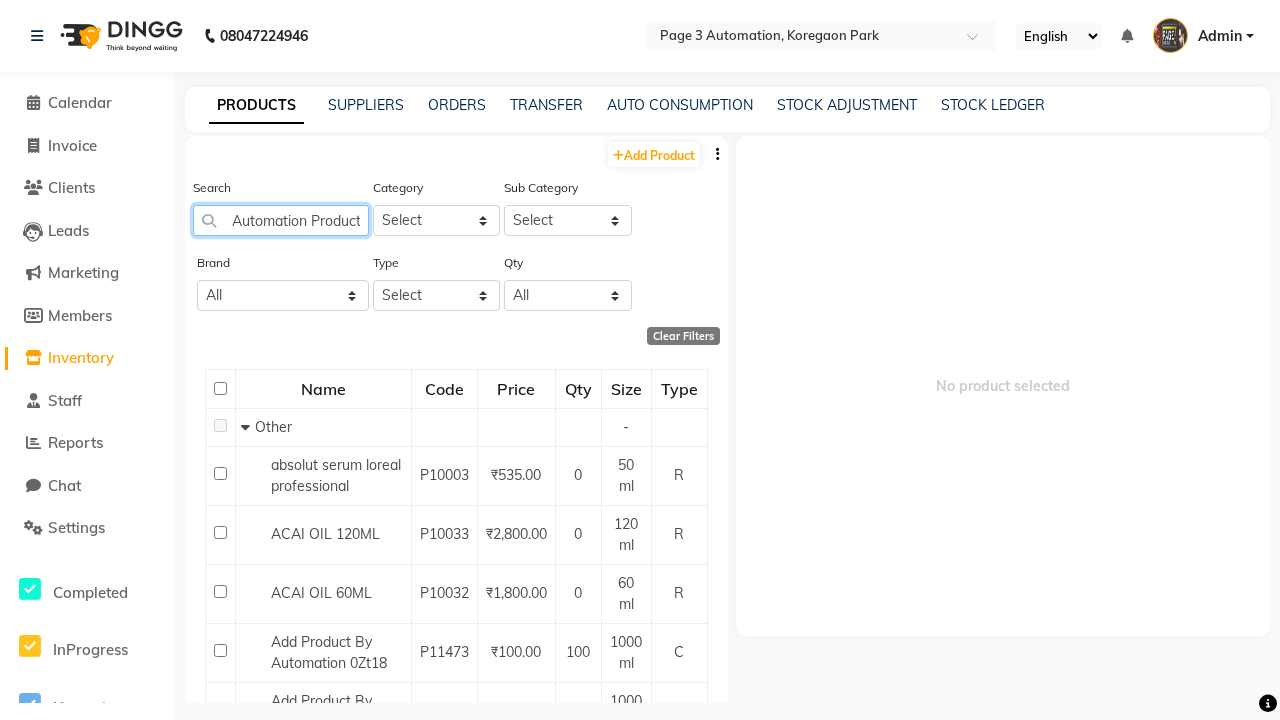 type on "Automation Product nDiBB" 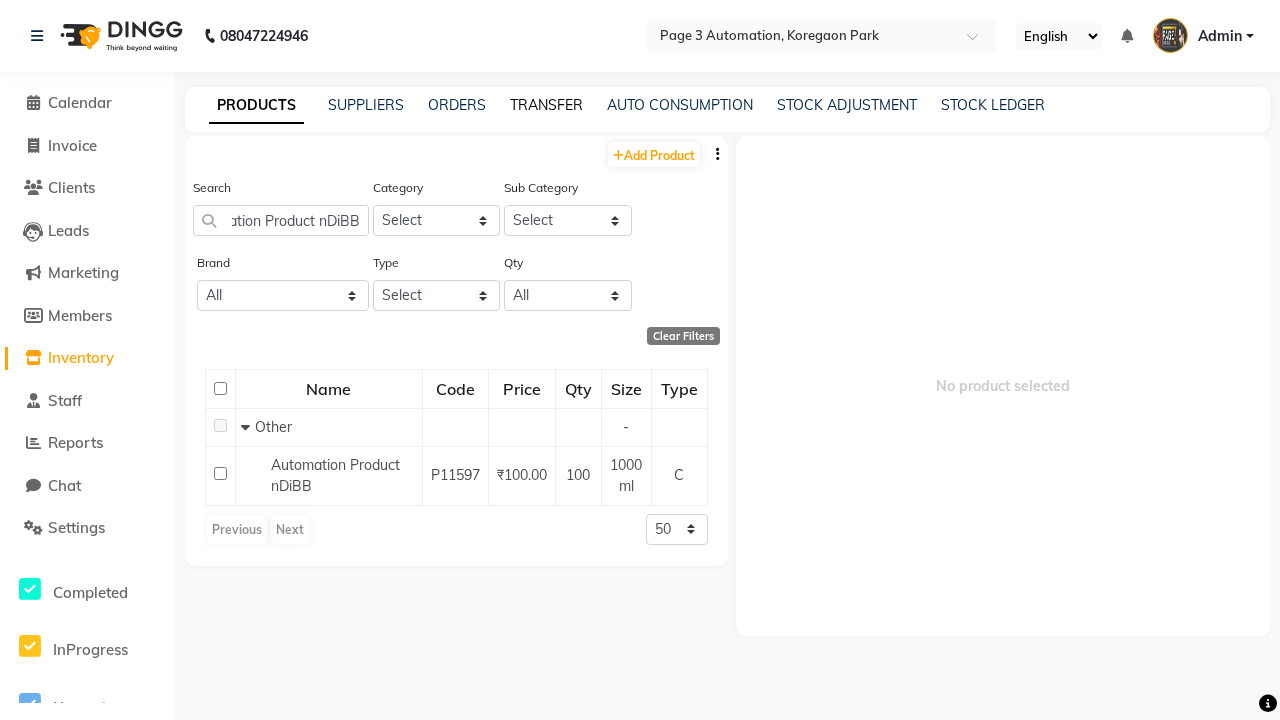 click on "TRANSFER" 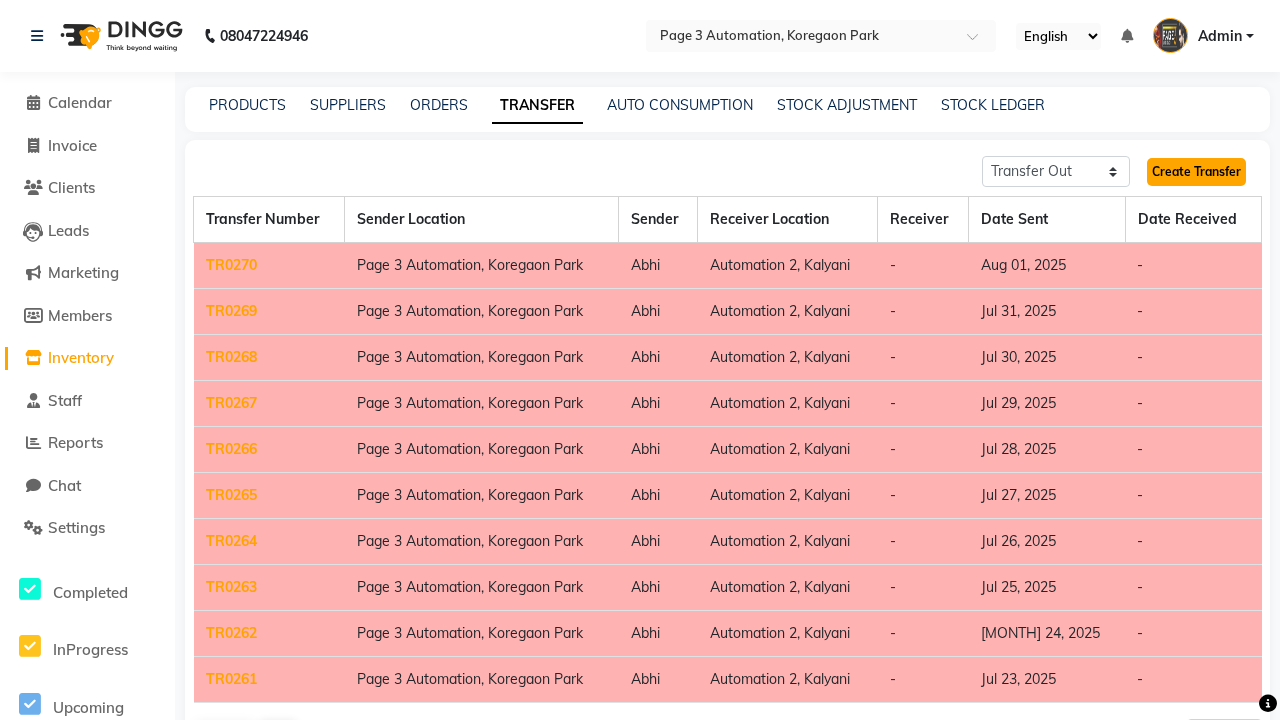 click on "Create Transfer" 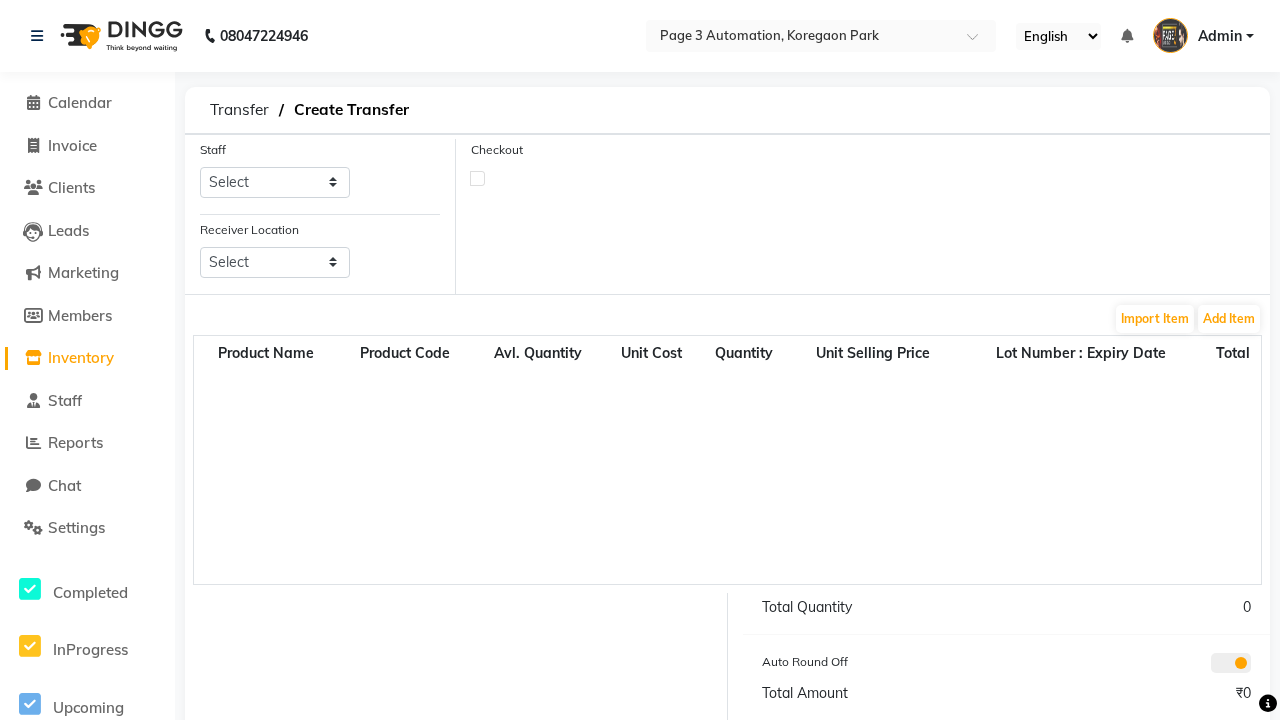 select on "711" 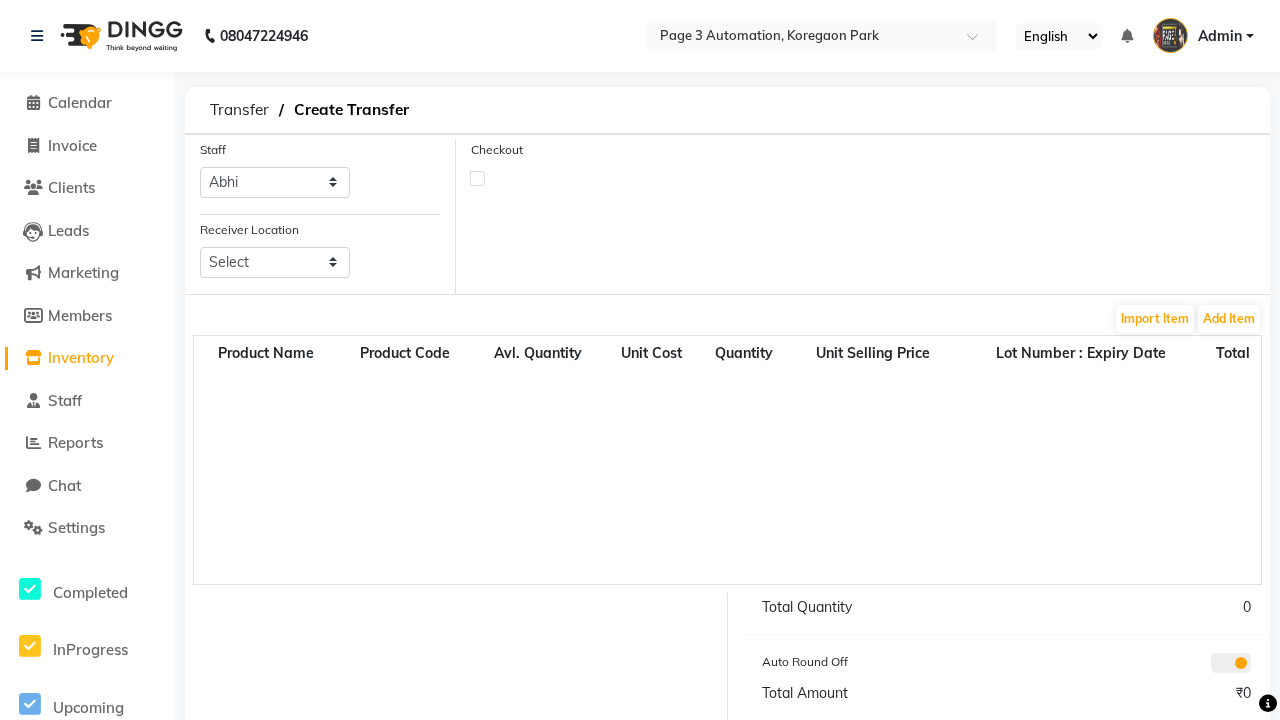 select on "3550" 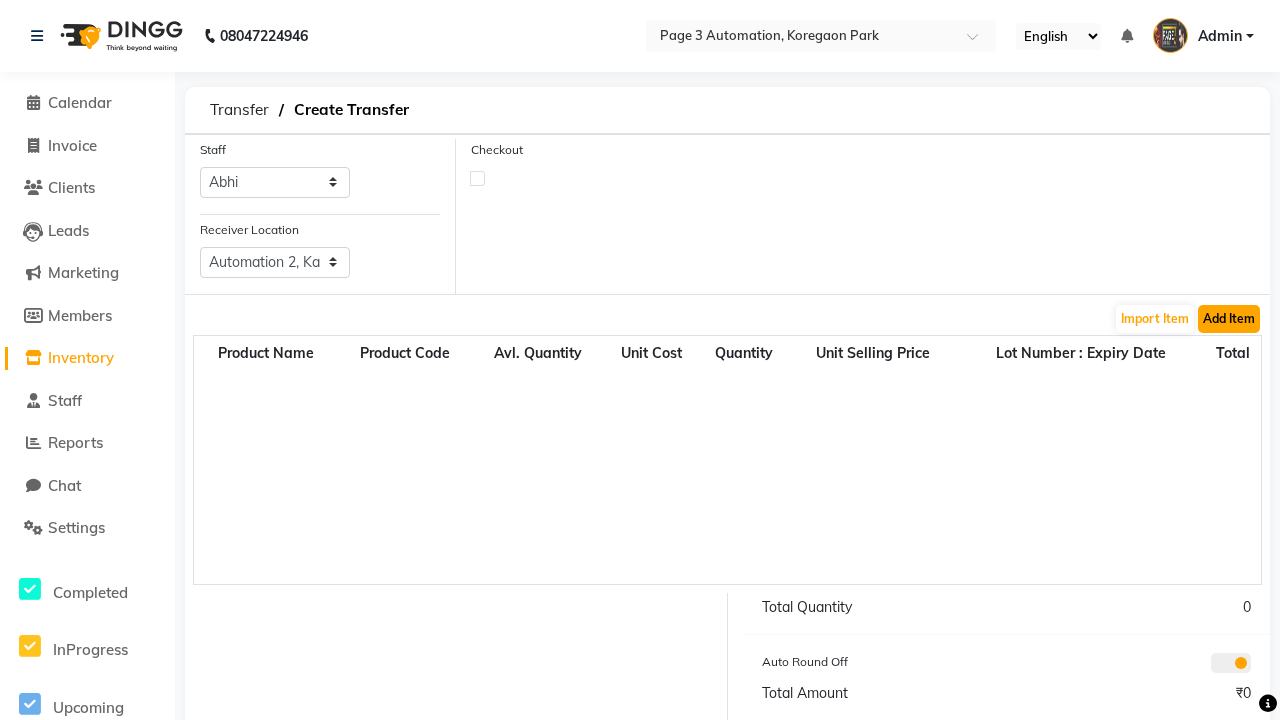 click on "Add Item" 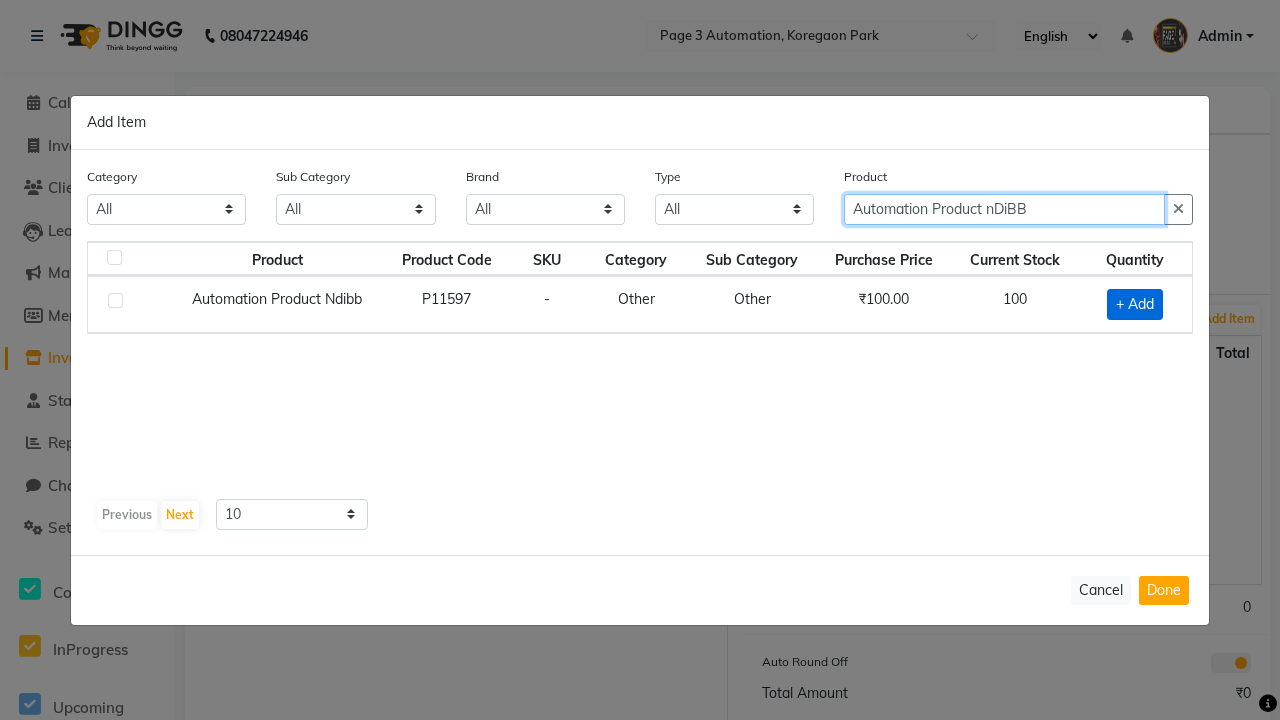type on "Automation Product nDiBB" 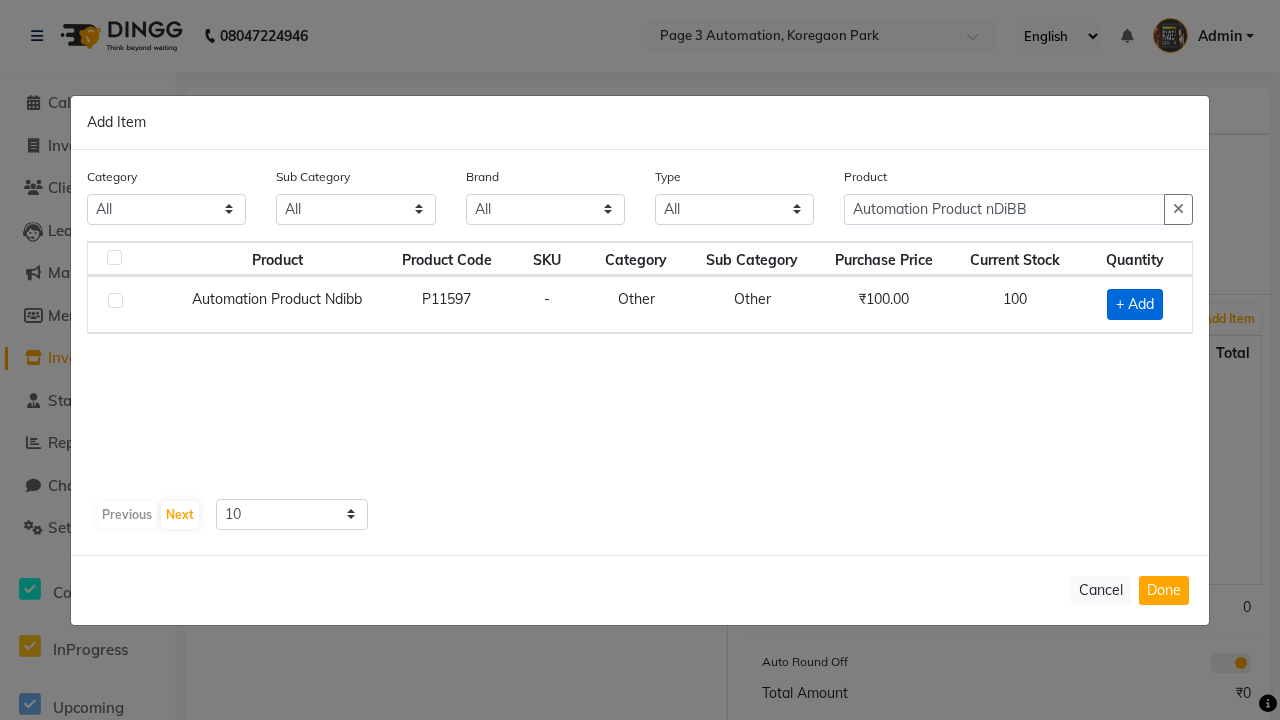 click on "+ Add" 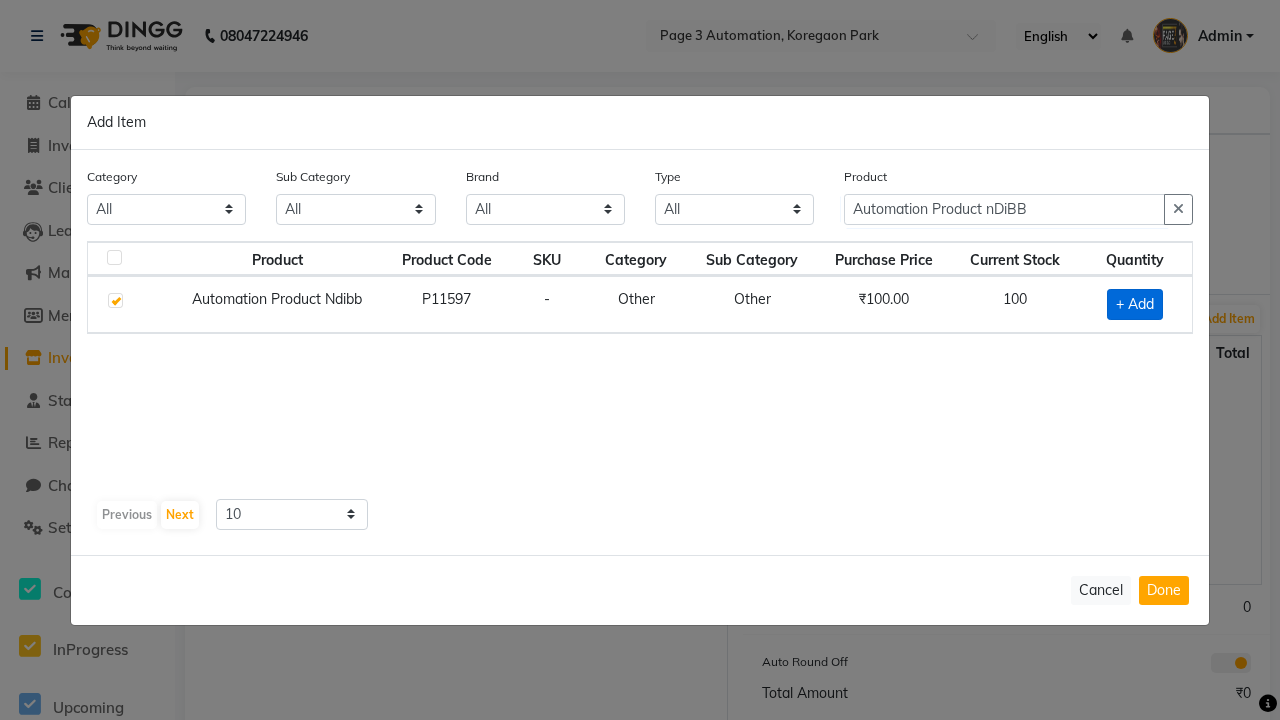 checkbox on "true" 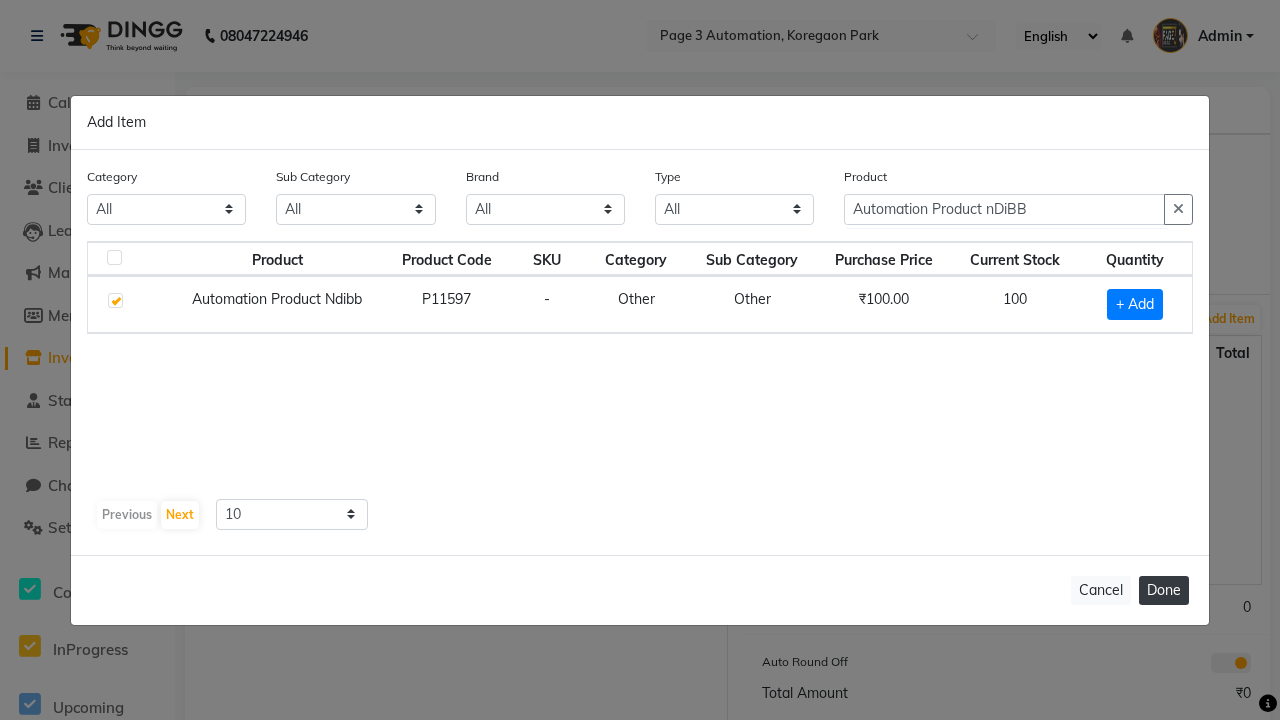 click on "Done" 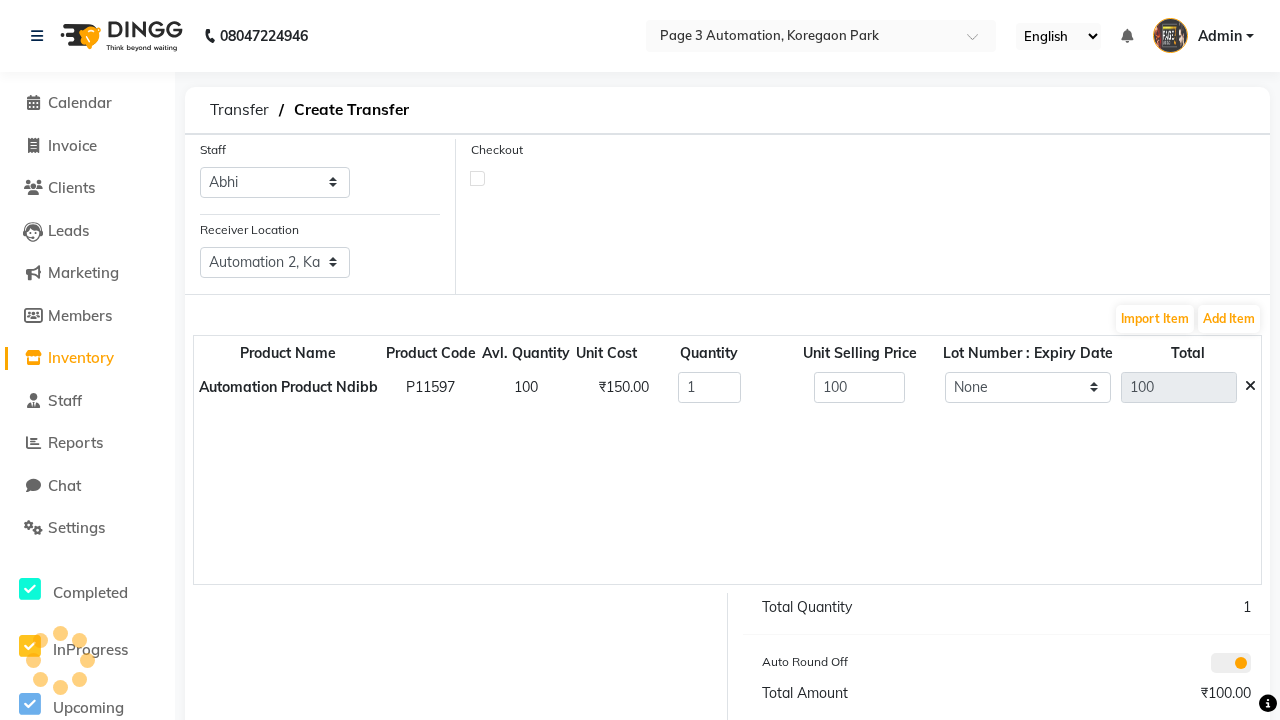 click on "Create" 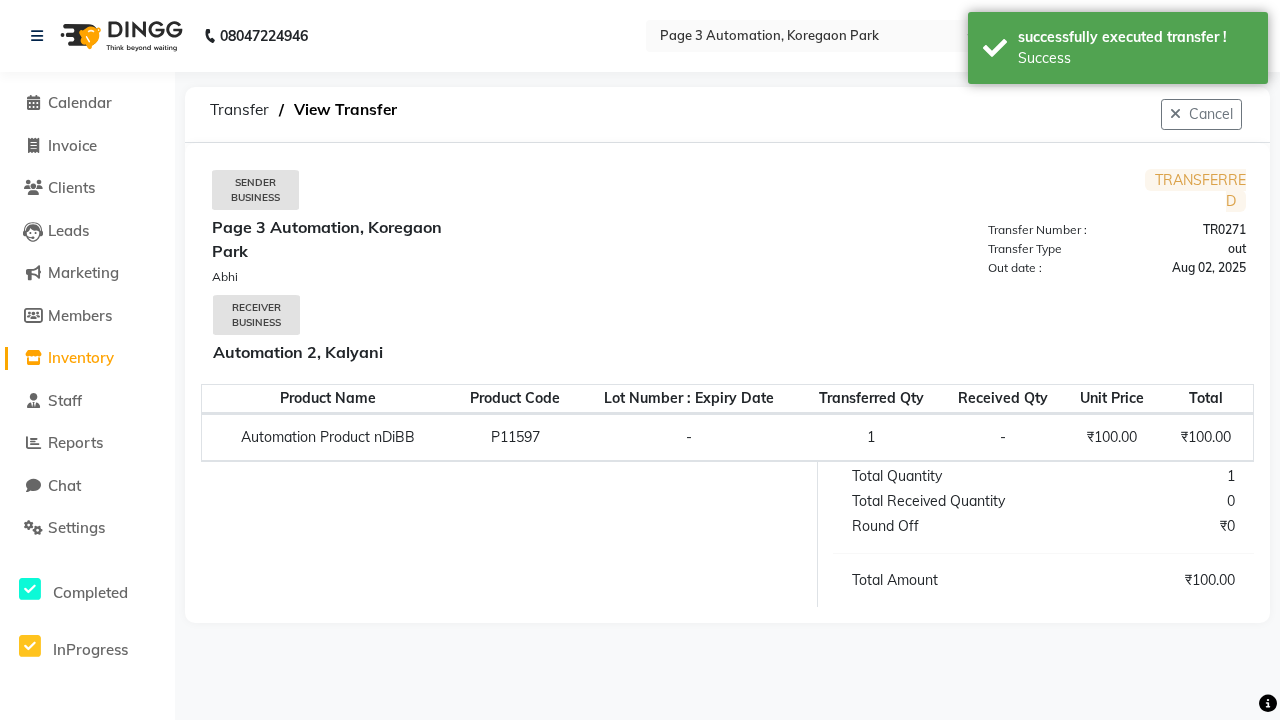 scroll, scrollTop: 0, scrollLeft: 0, axis: both 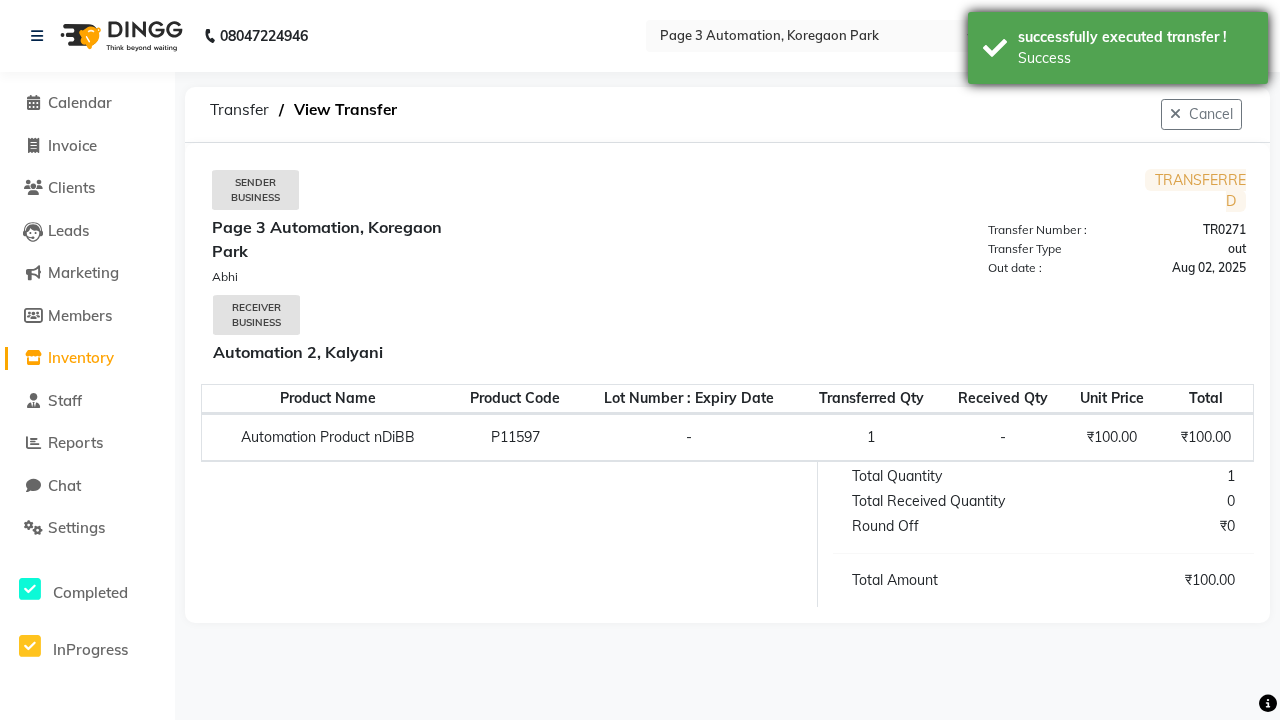 click on "Success" at bounding box center (1135, 58) 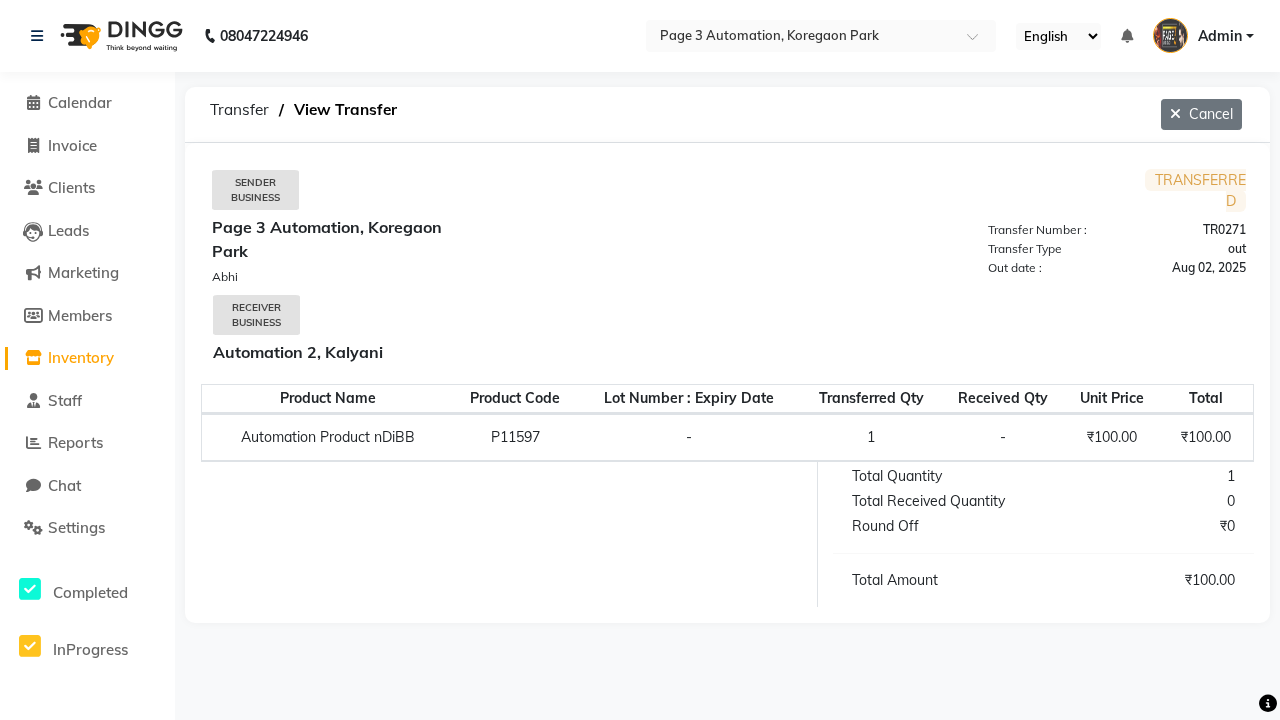 click on "Cancel" 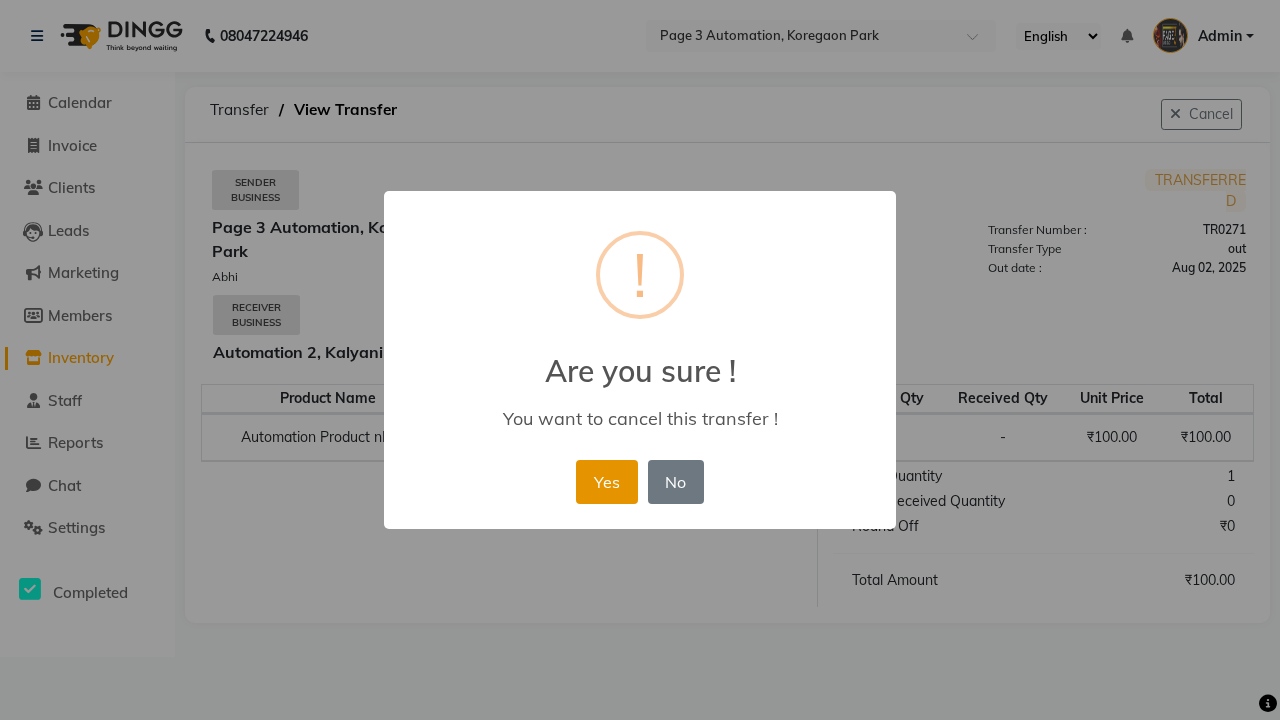 click on "Yes" at bounding box center [606, 482] 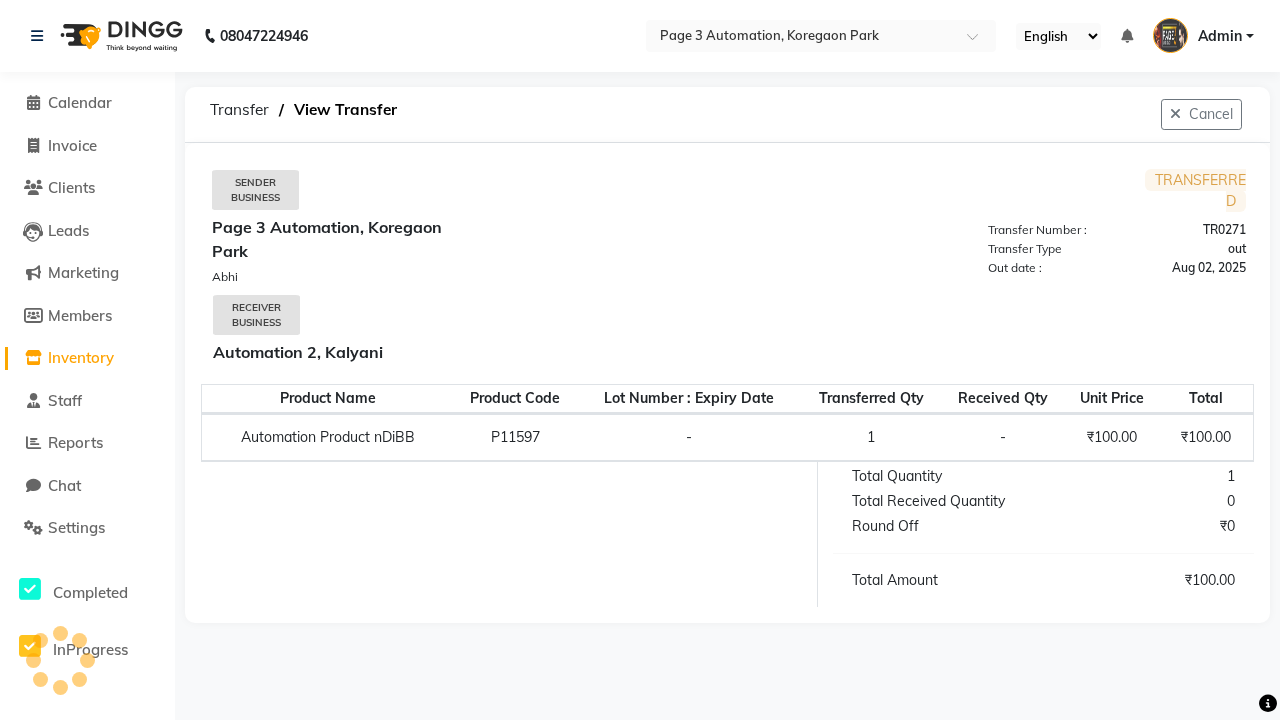 select on "sender" 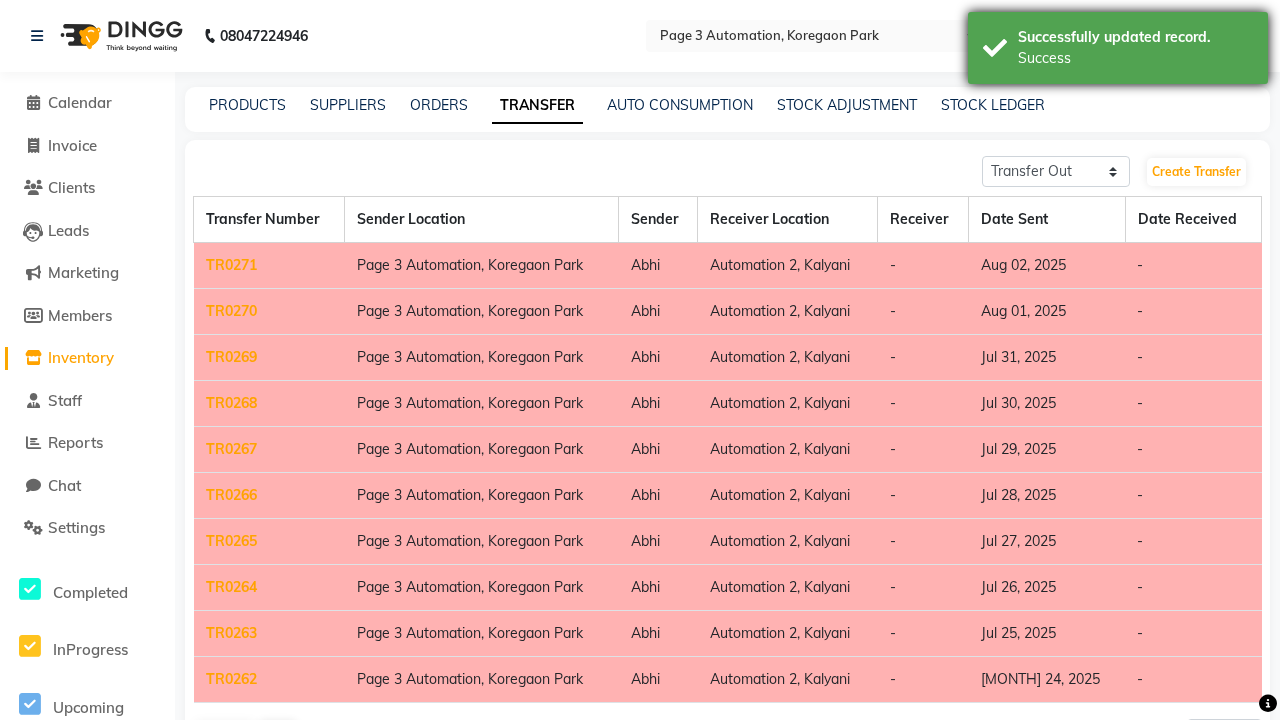 click on "Success" at bounding box center [1135, 58] 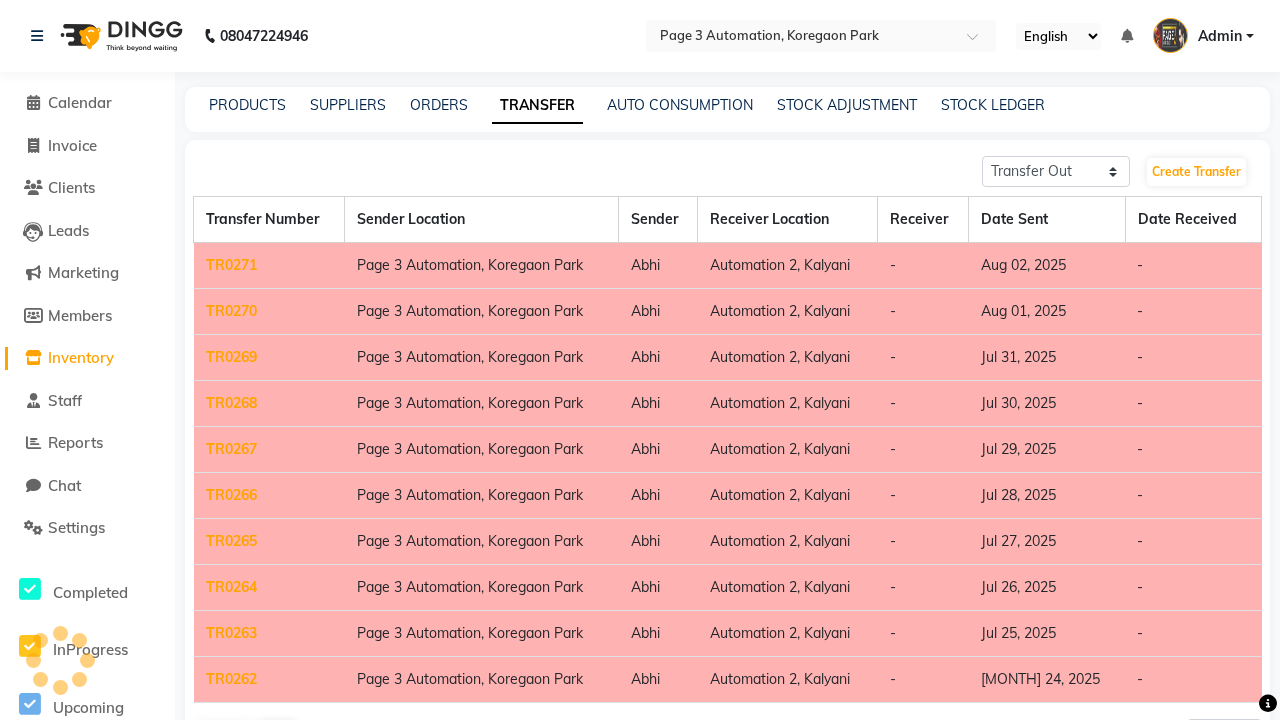 click on "TR0271" 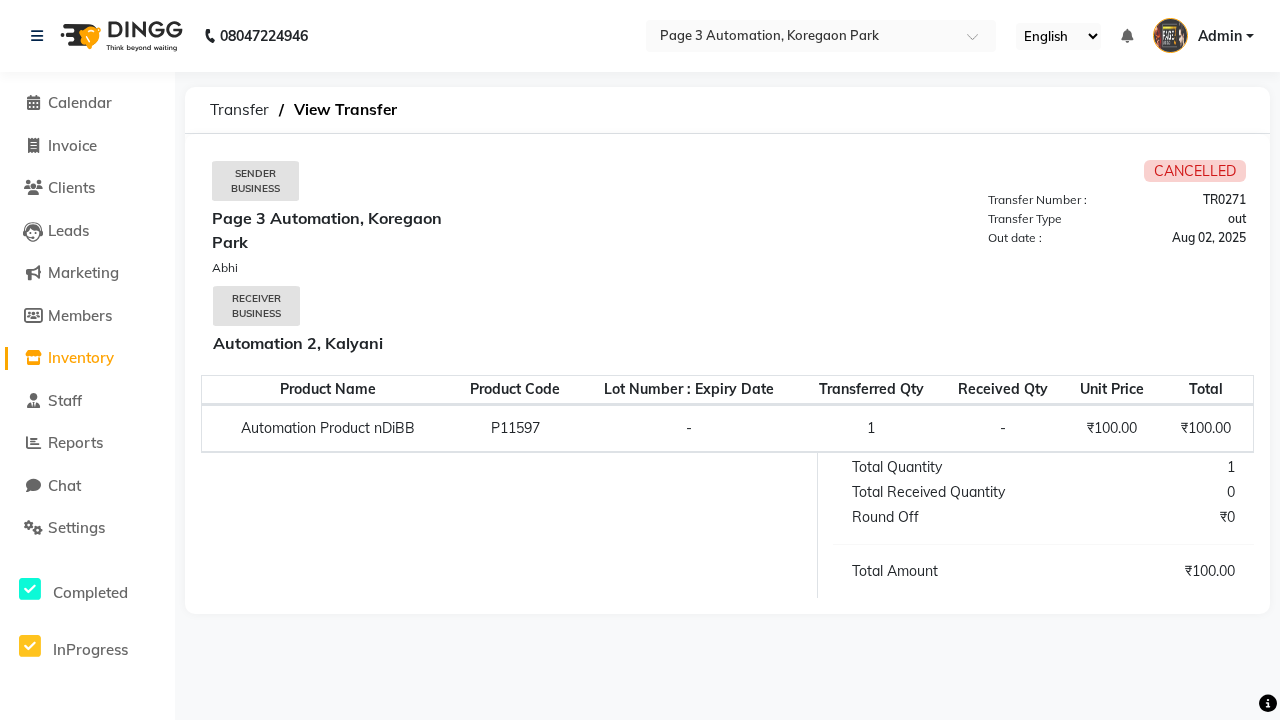 select on "sender" 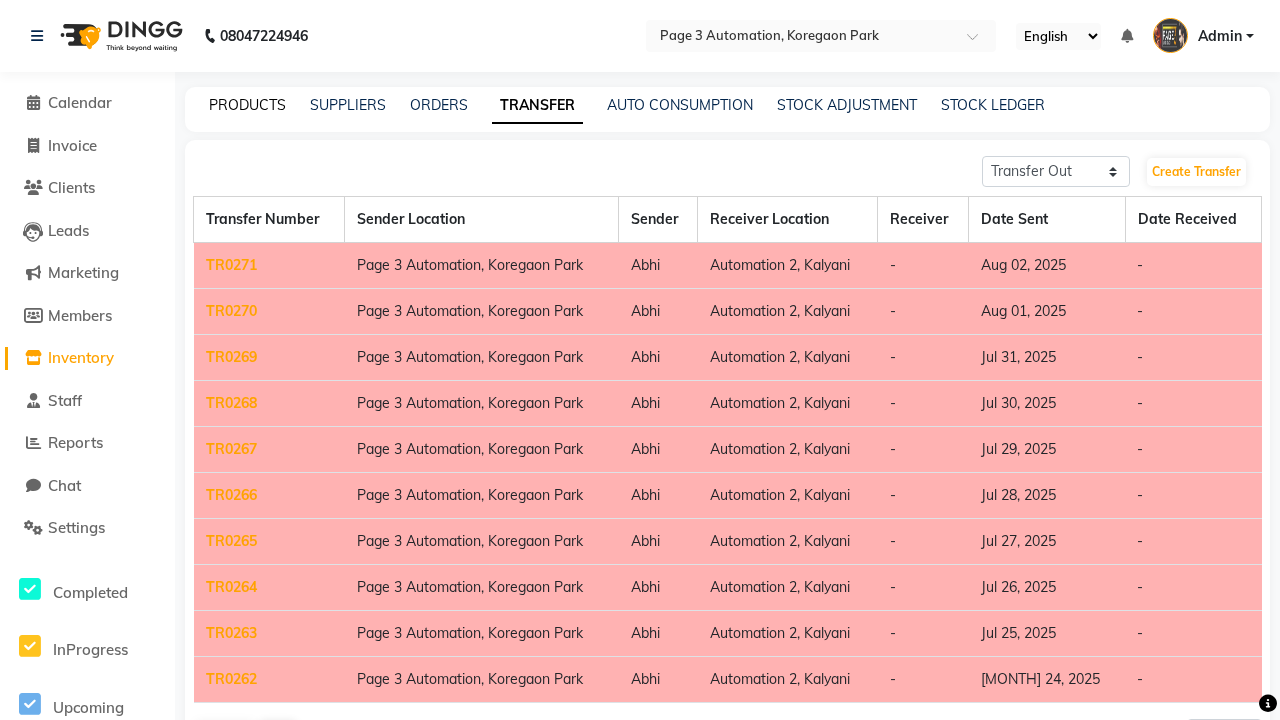 click on "PRODUCTS" 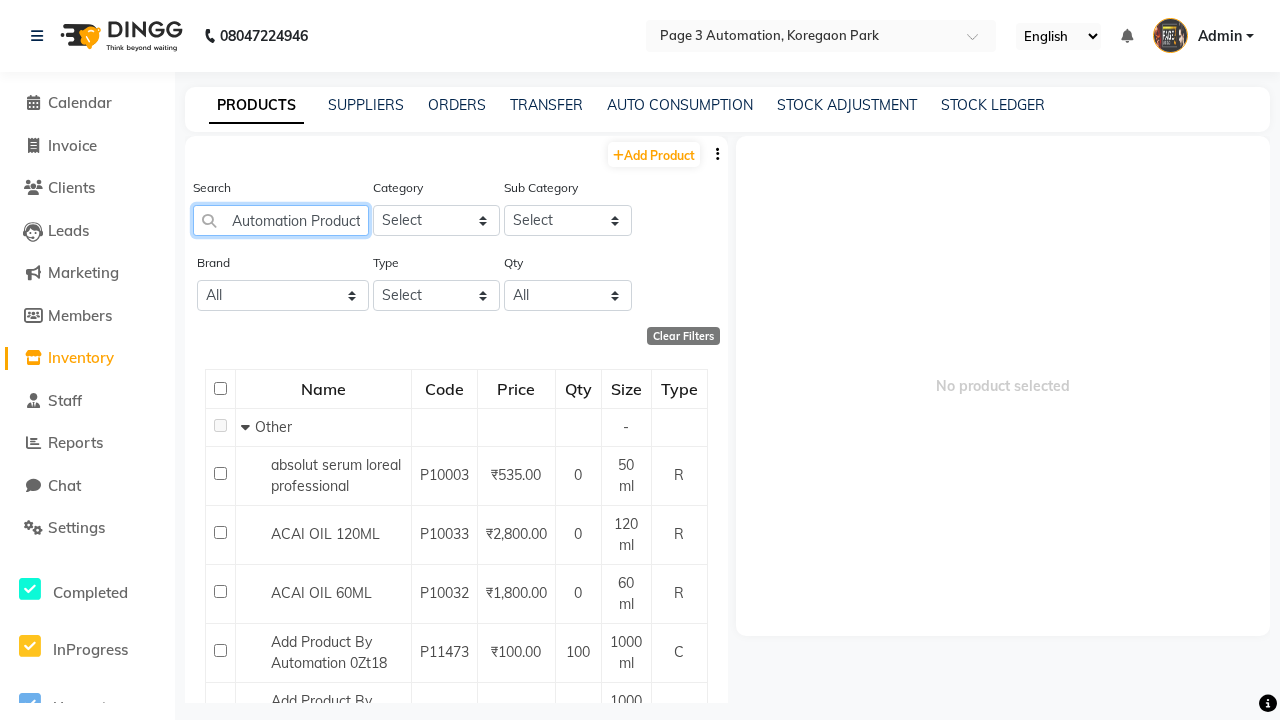 scroll, scrollTop: 0, scrollLeft: 46, axis: horizontal 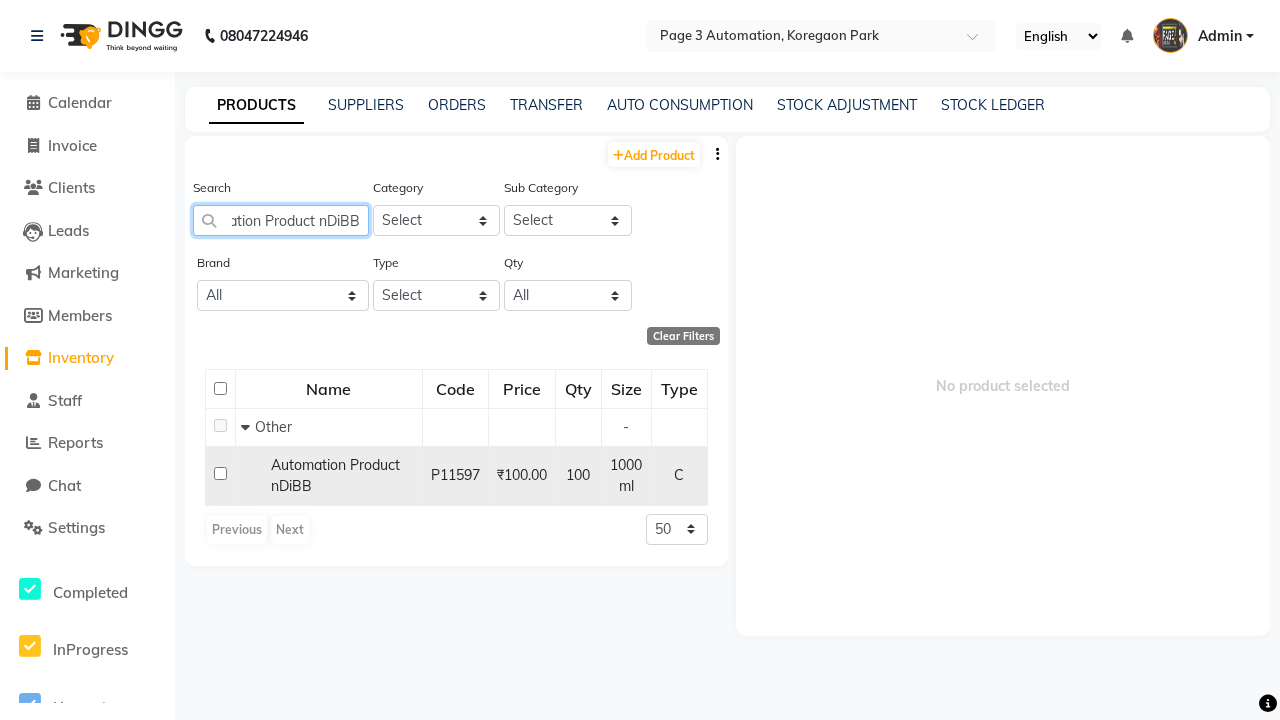type on "Automation Product nDiBB" 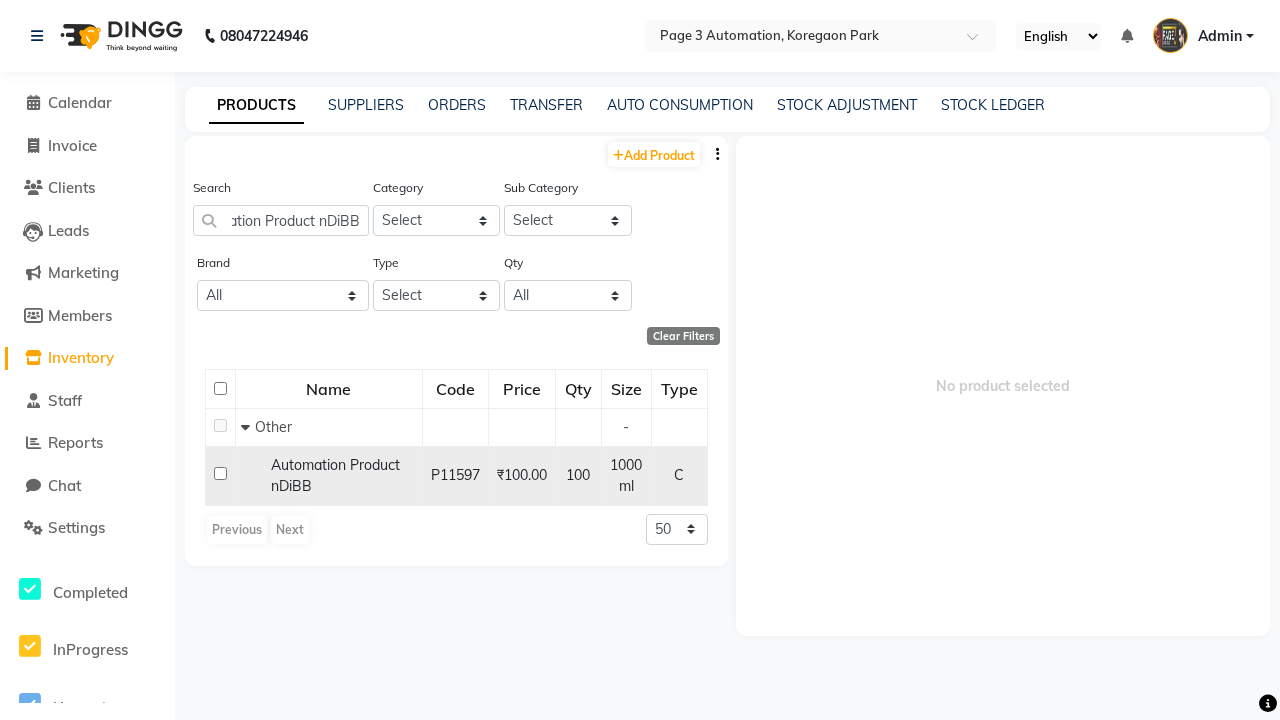 click 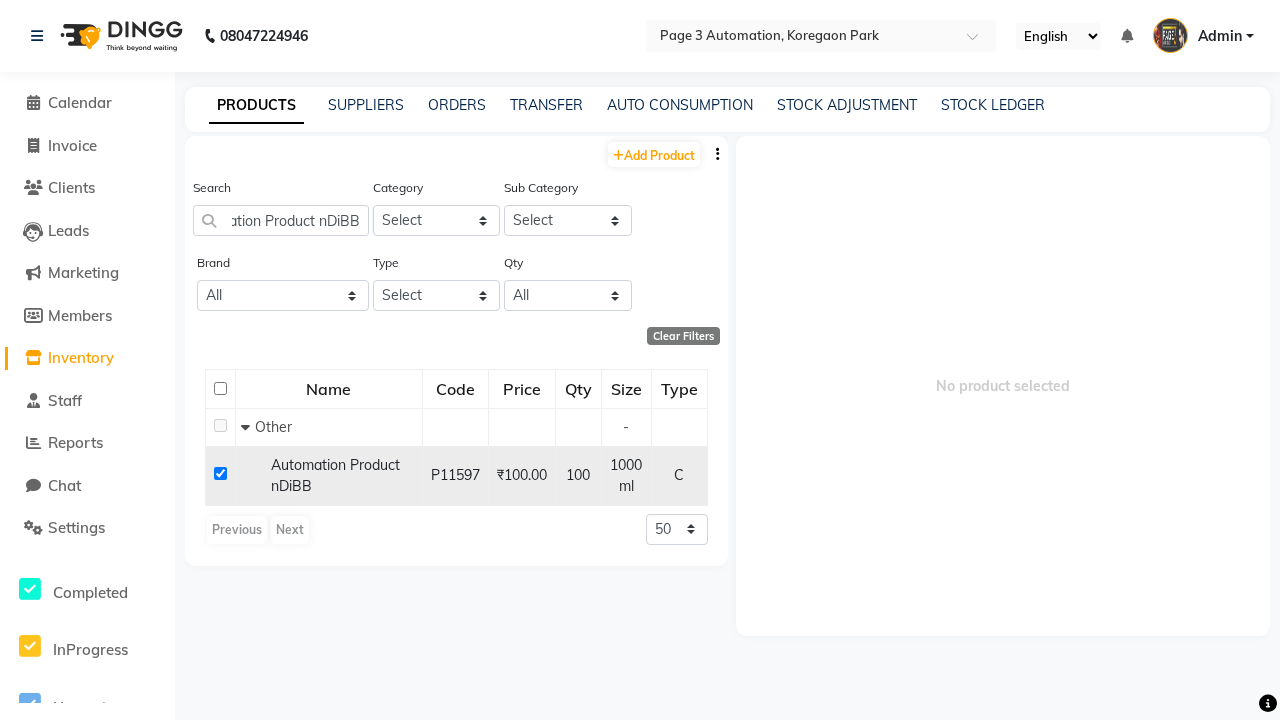 checkbox on "true" 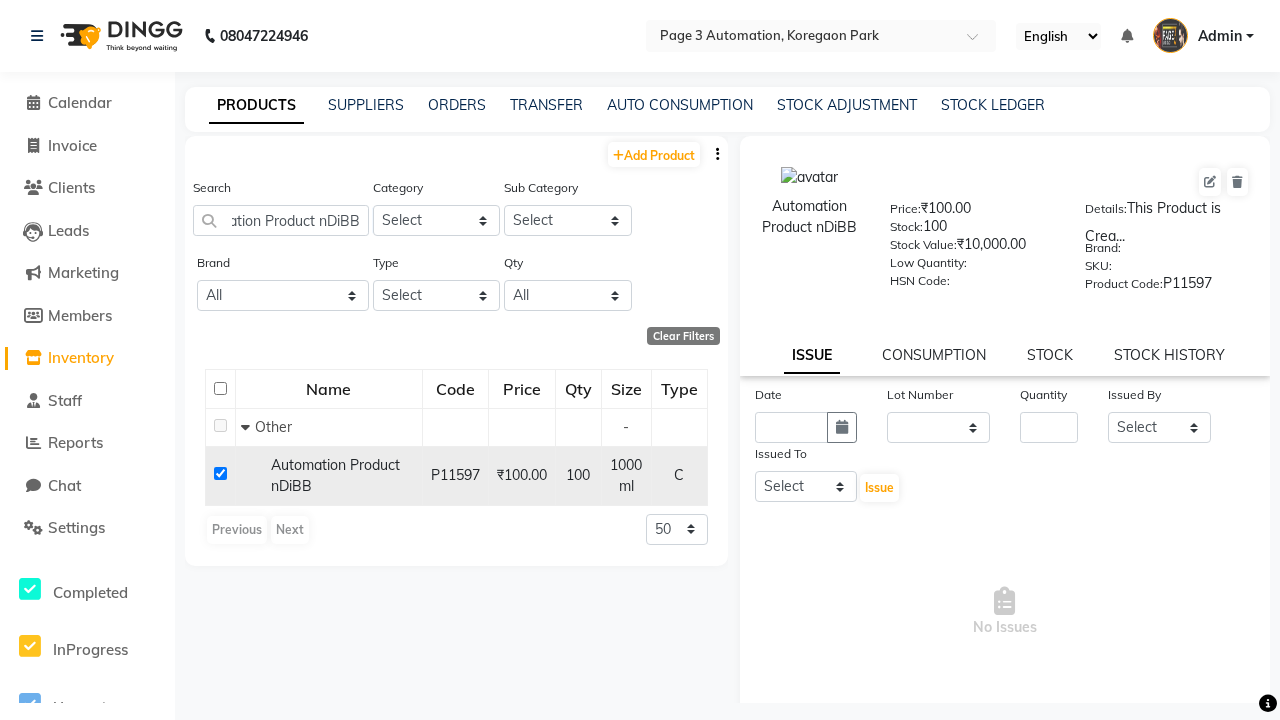 scroll, scrollTop: 0, scrollLeft: 0, axis: both 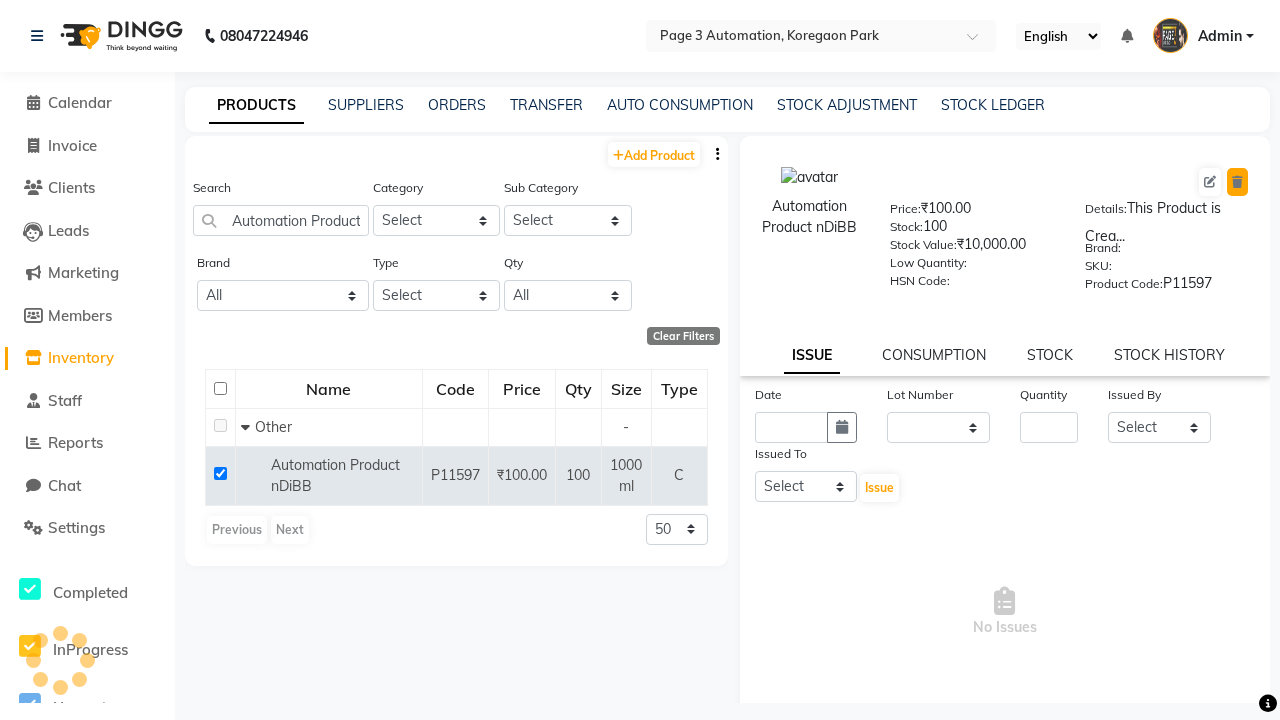 click 